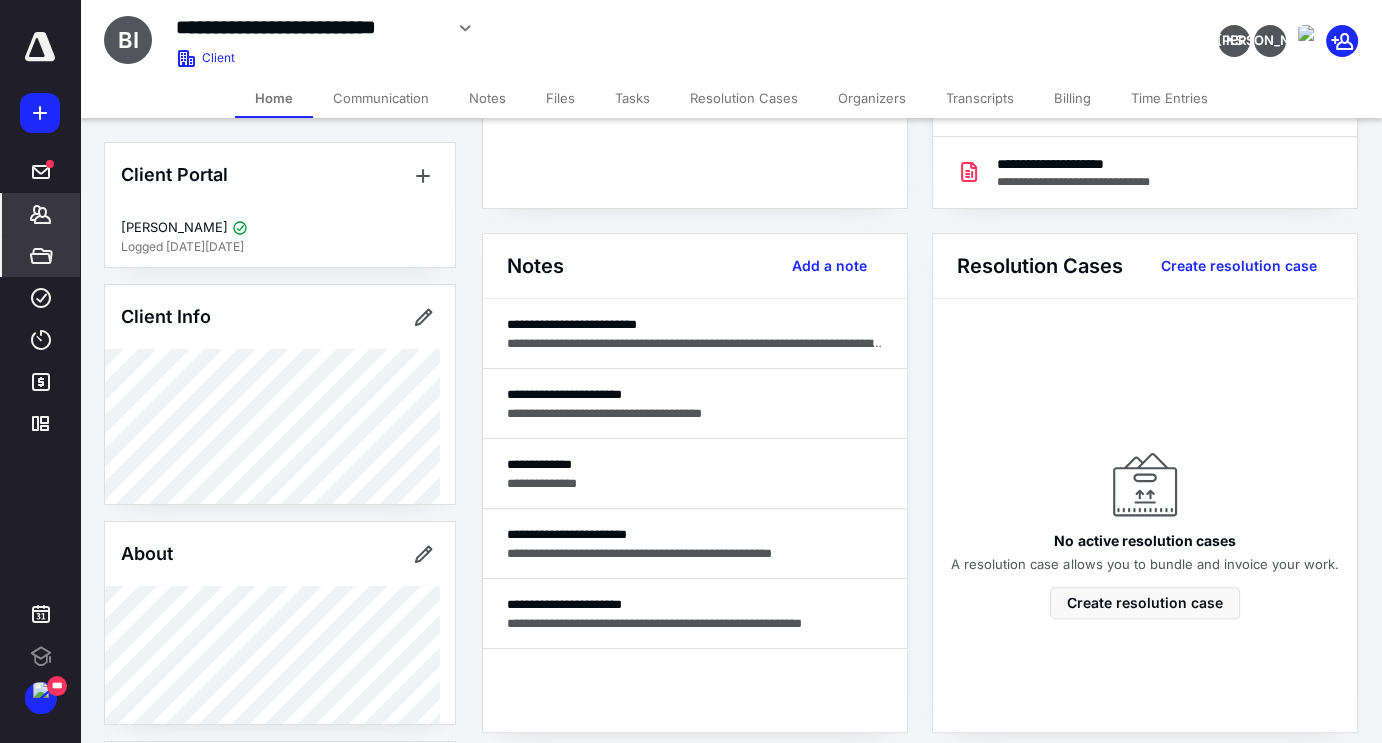 scroll, scrollTop: 0, scrollLeft: 0, axis: both 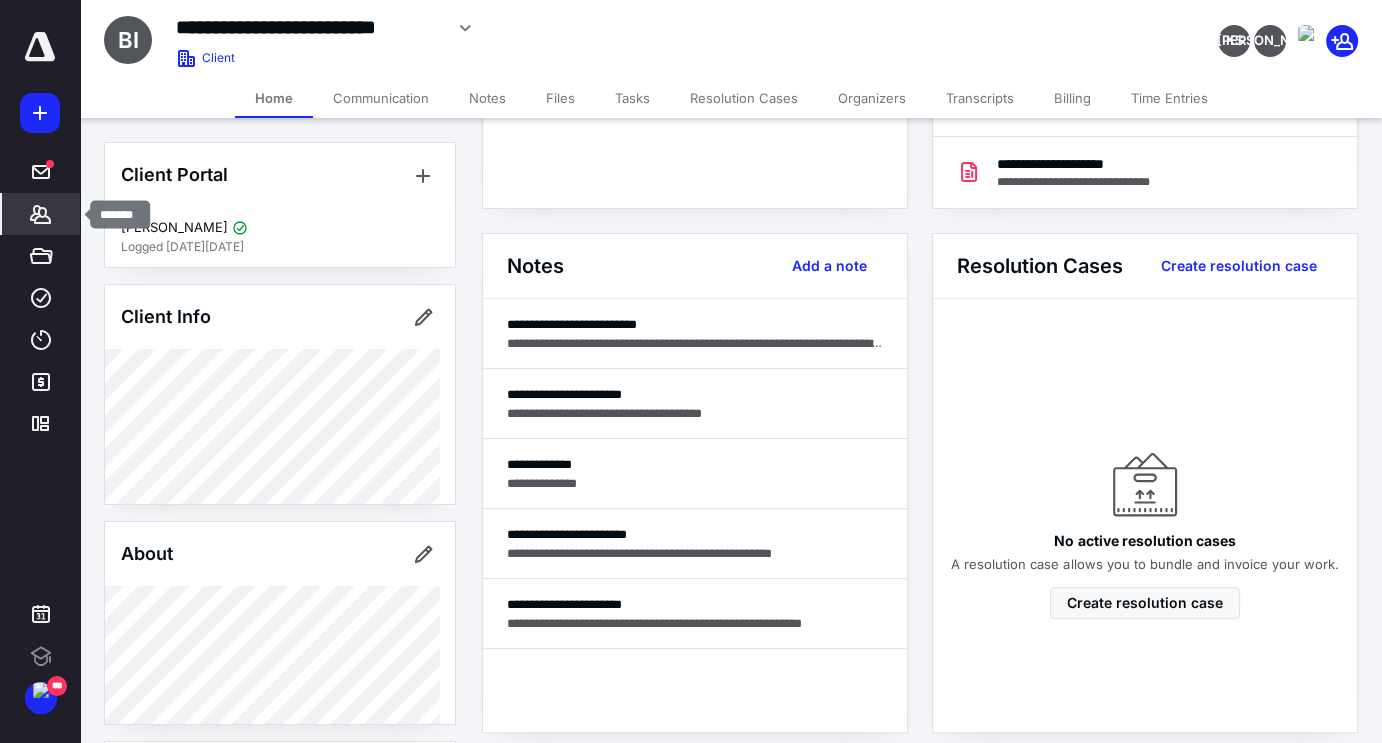 click on "*******" at bounding box center (41, 214) 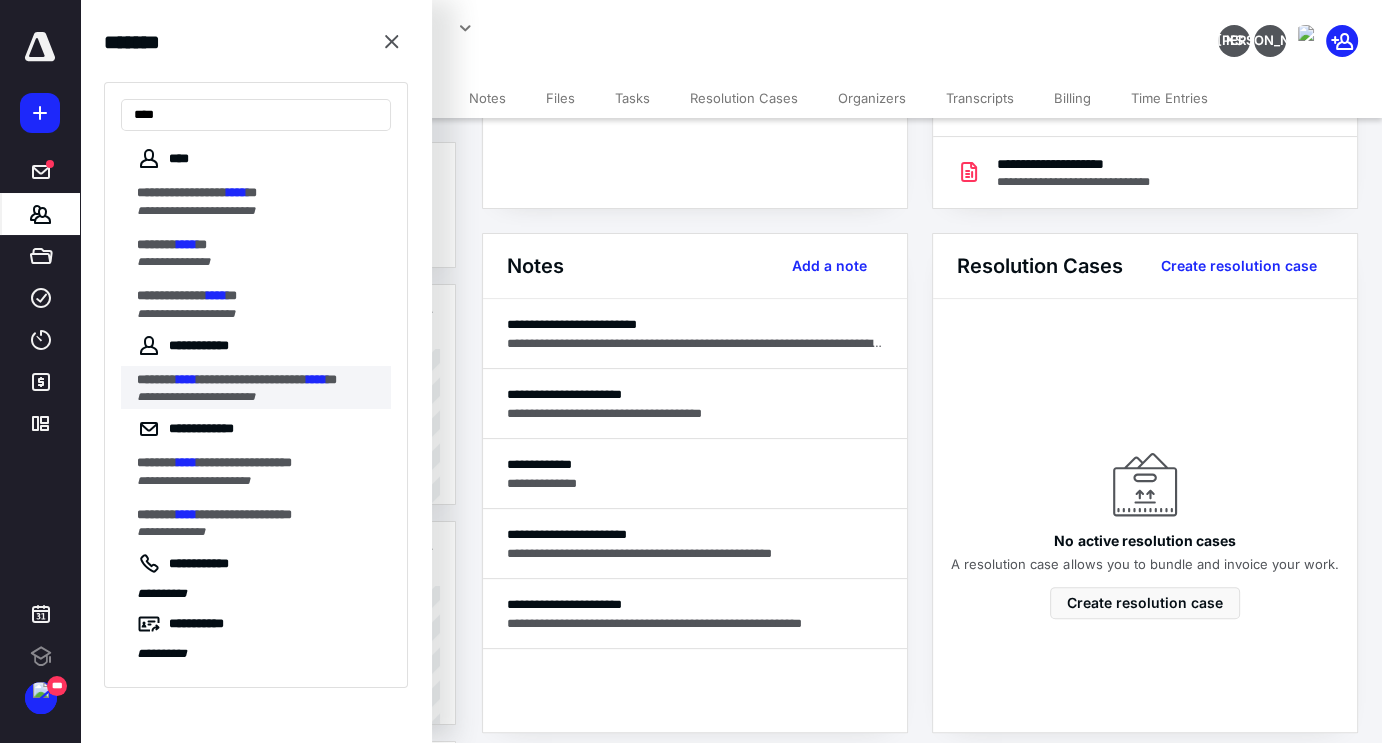 type on "****" 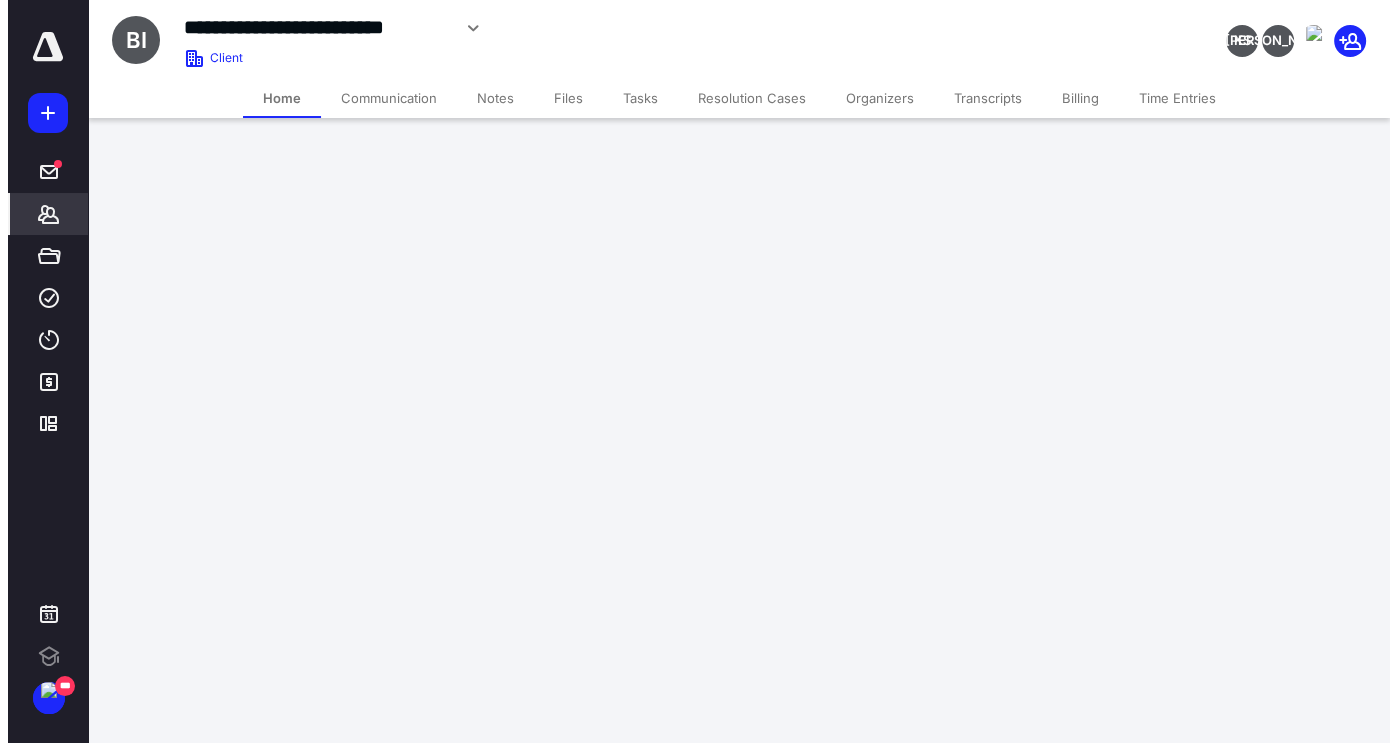 scroll, scrollTop: 0, scrollLeft: 0, axis: both 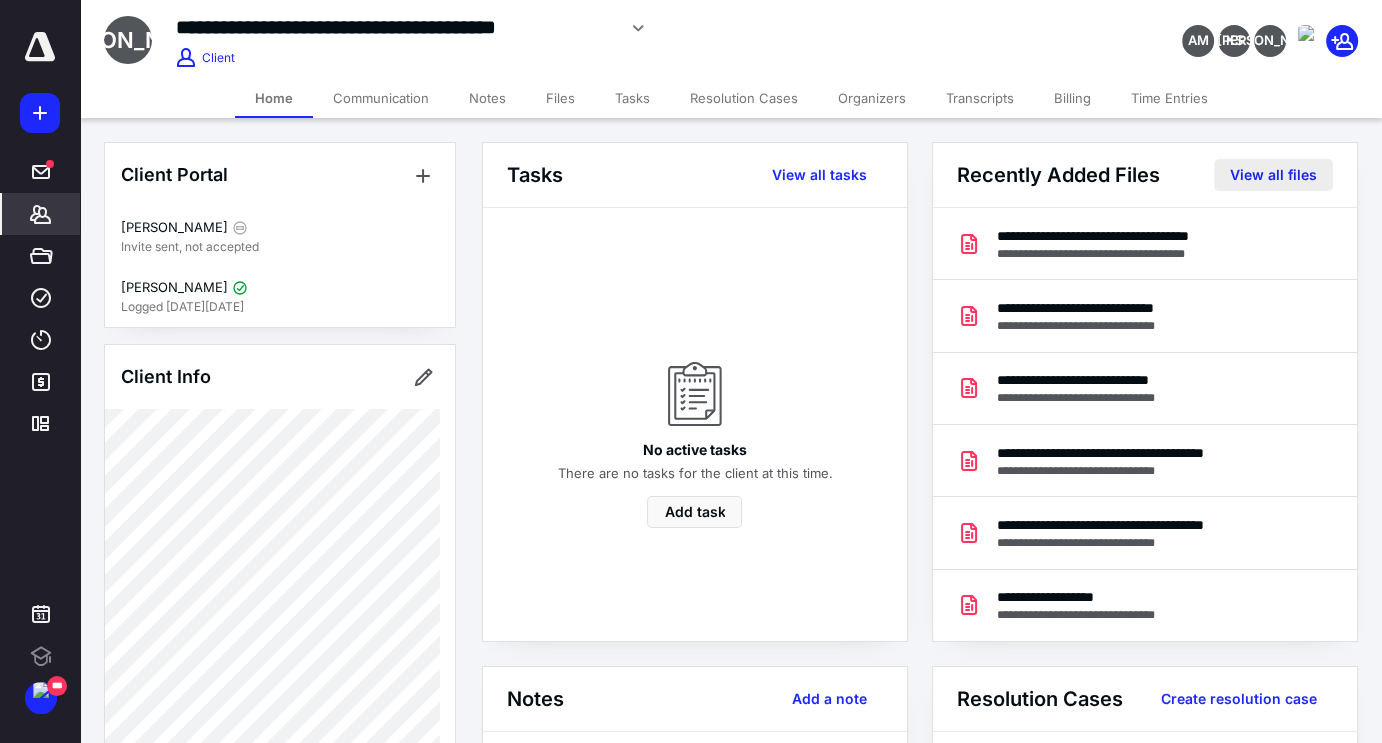 click on "View all files" at bounding box center [1273, 175] 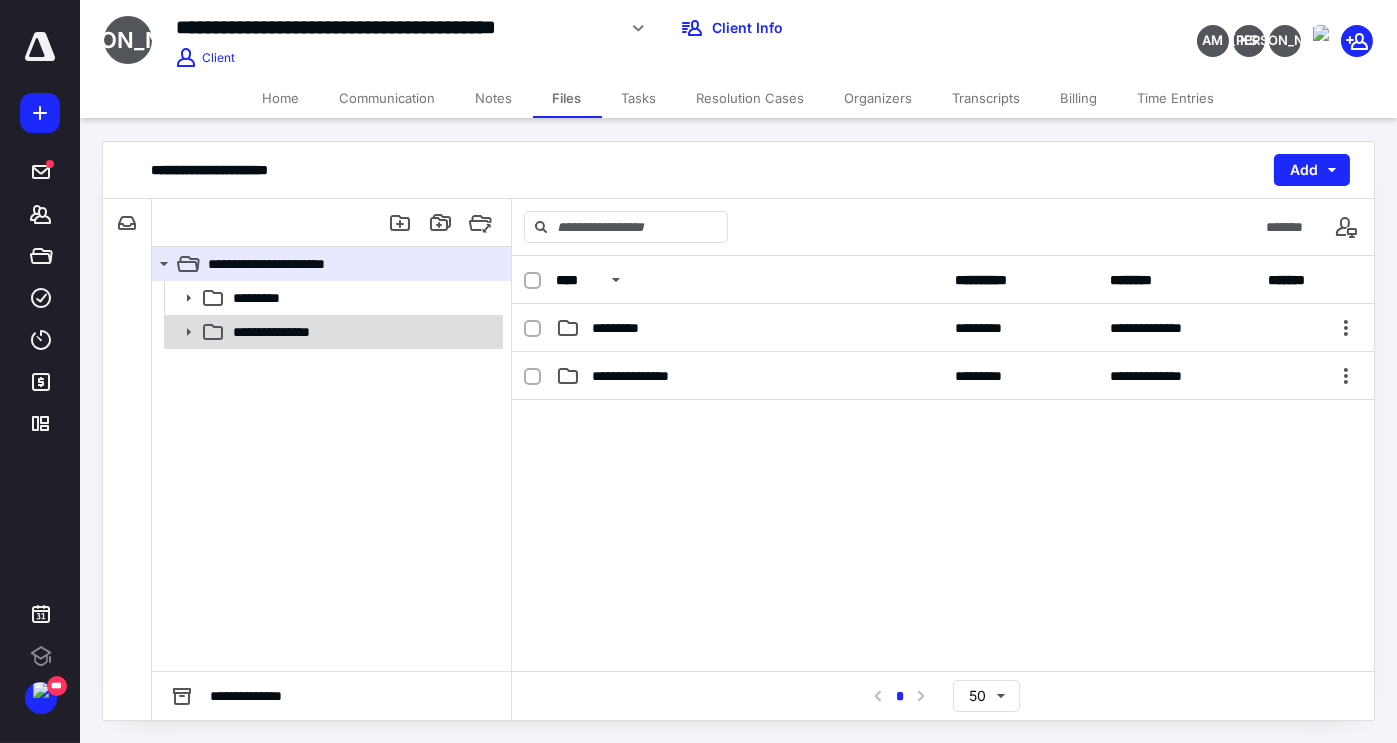 click 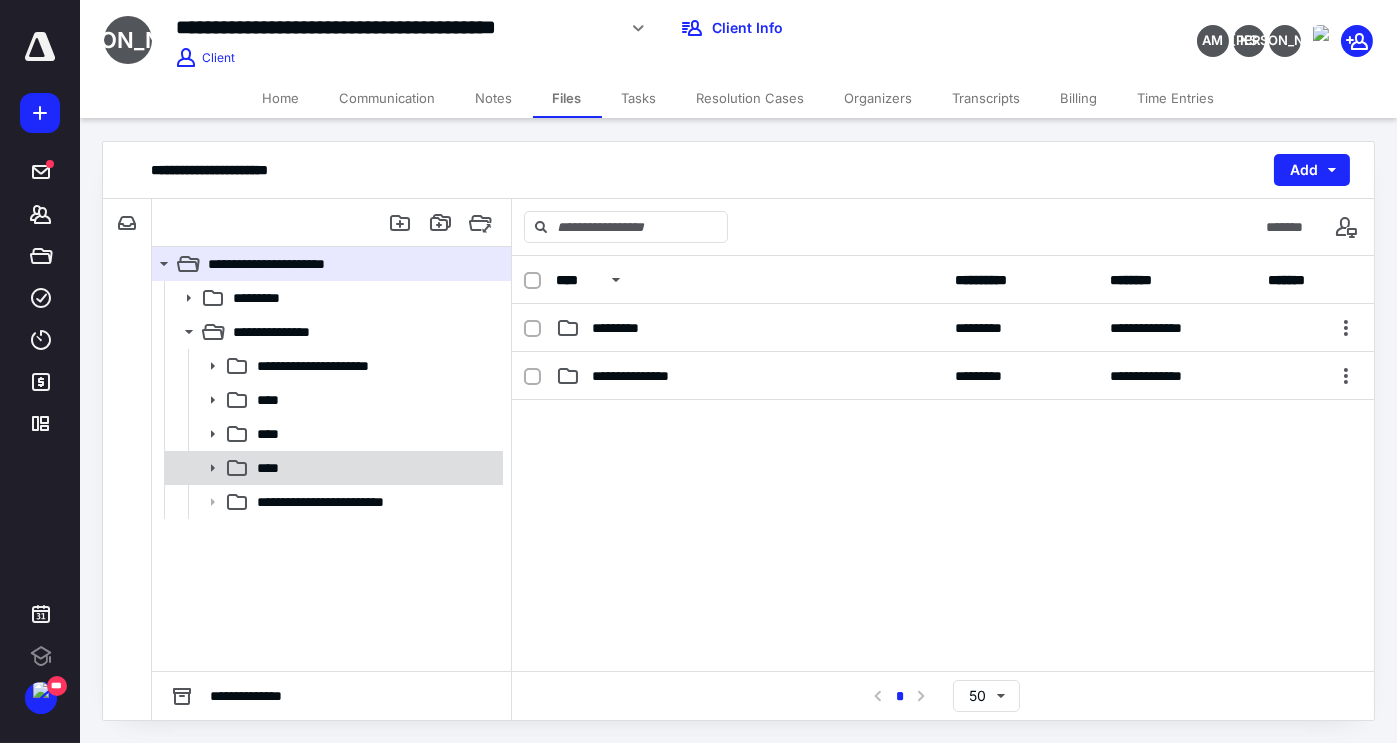 click 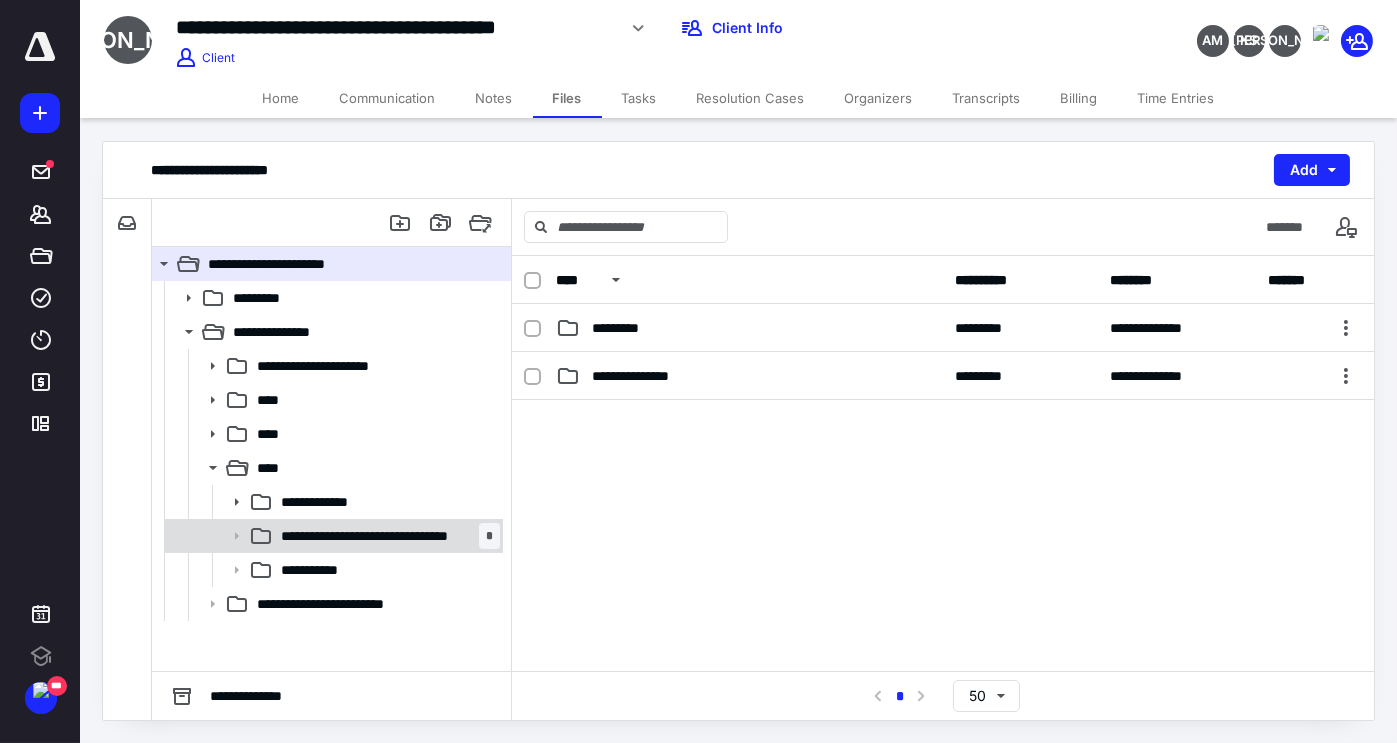 click 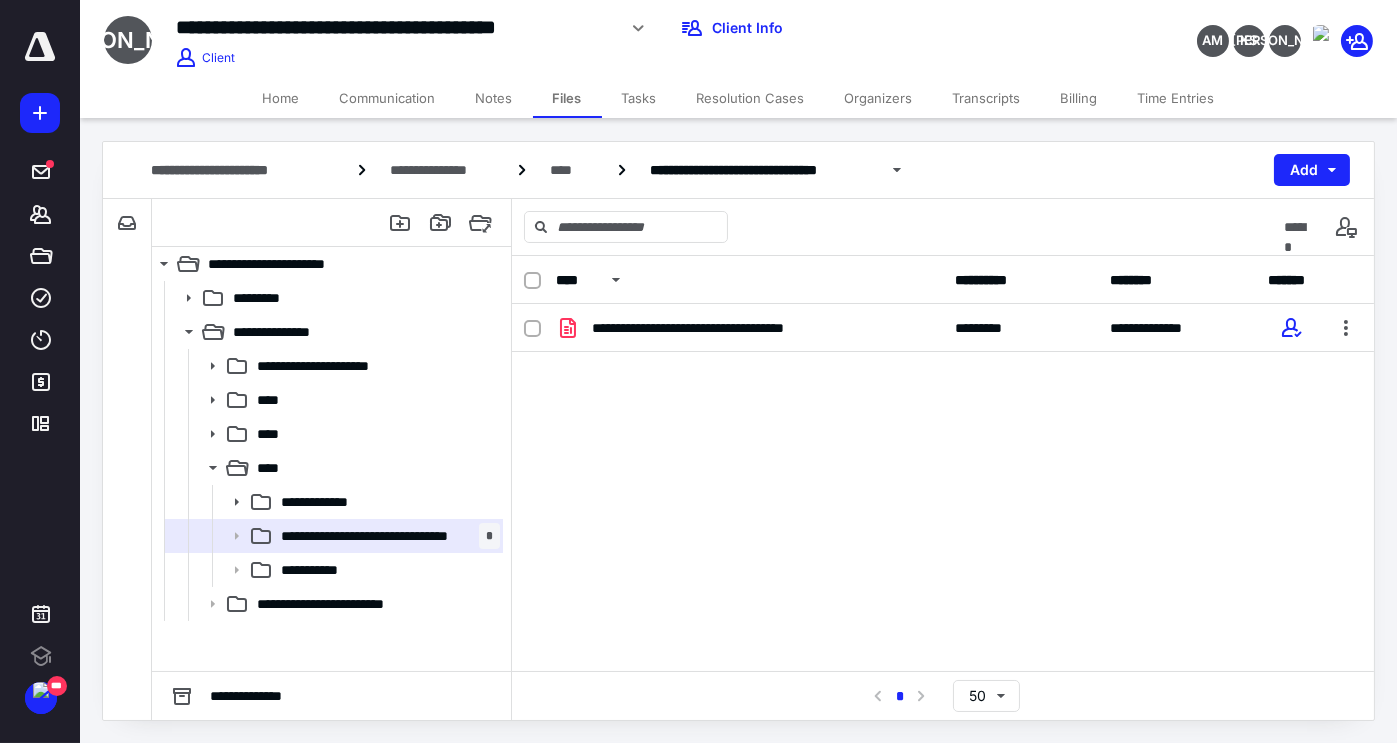 click on "Home" at bounding box center (281, 98) 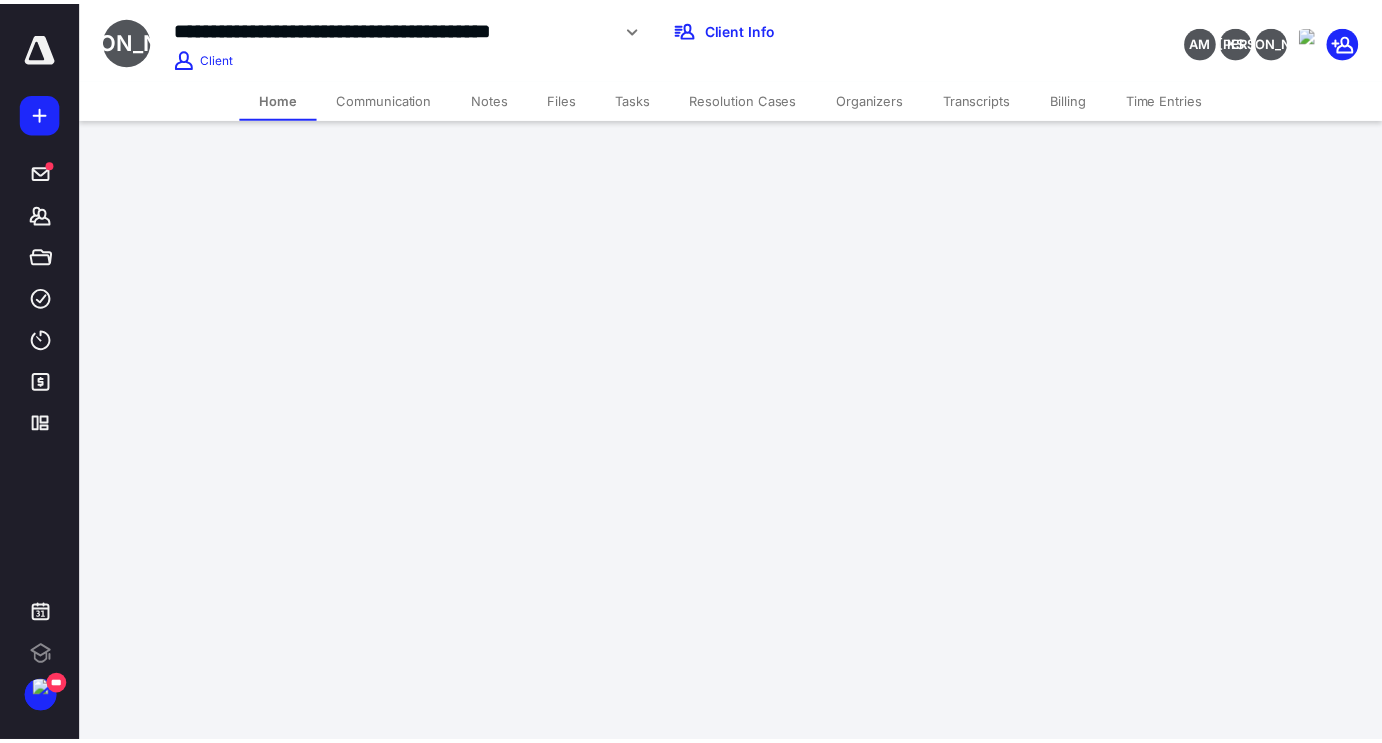 scroll, scrollTop: 0, scrollLeft: 0, axis: both 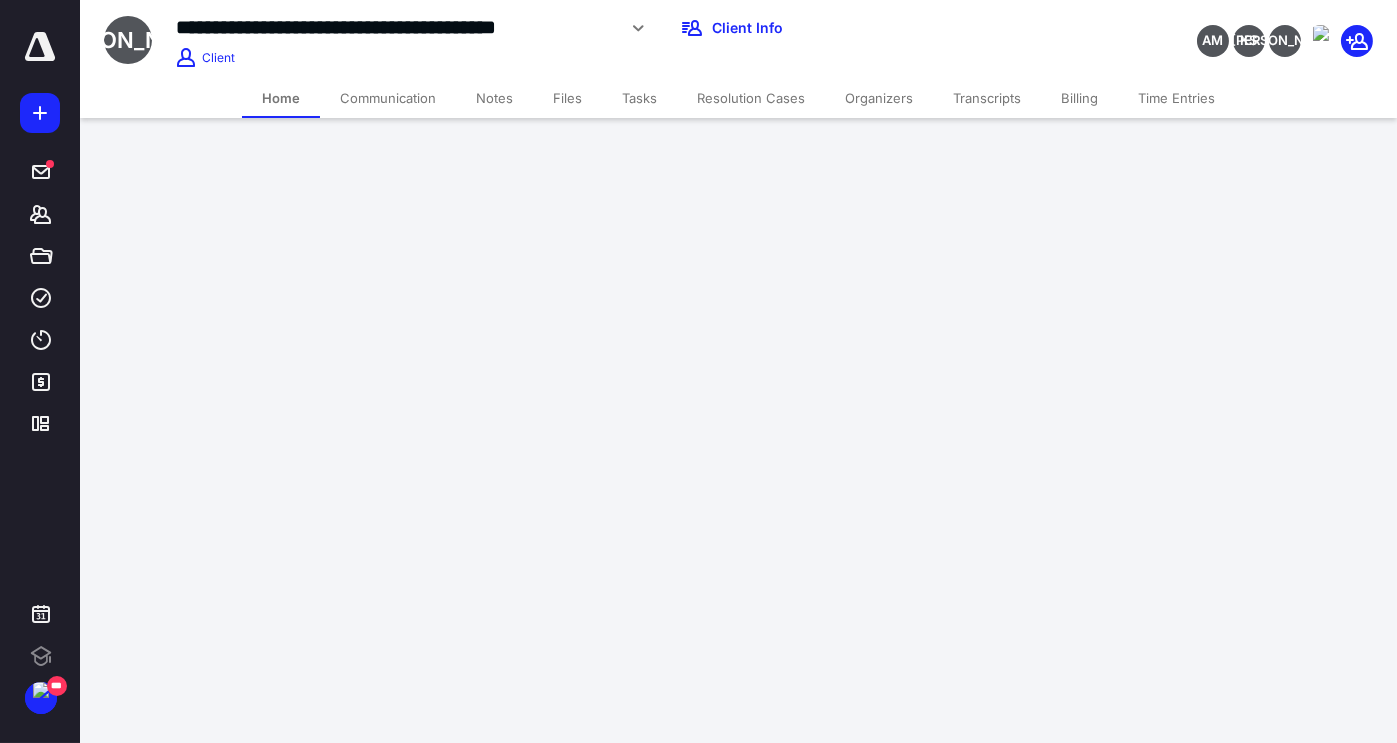 click on "Home" at bounding box center (281, 98) 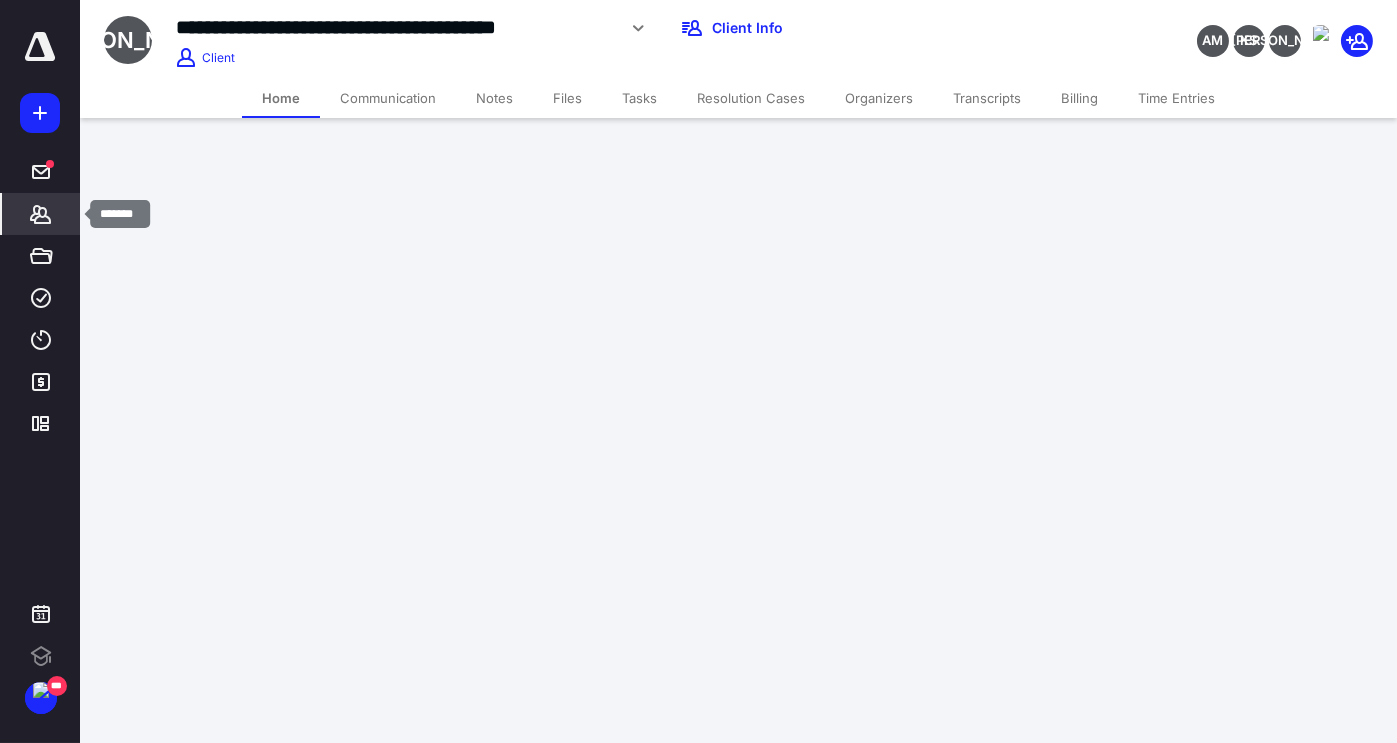 click 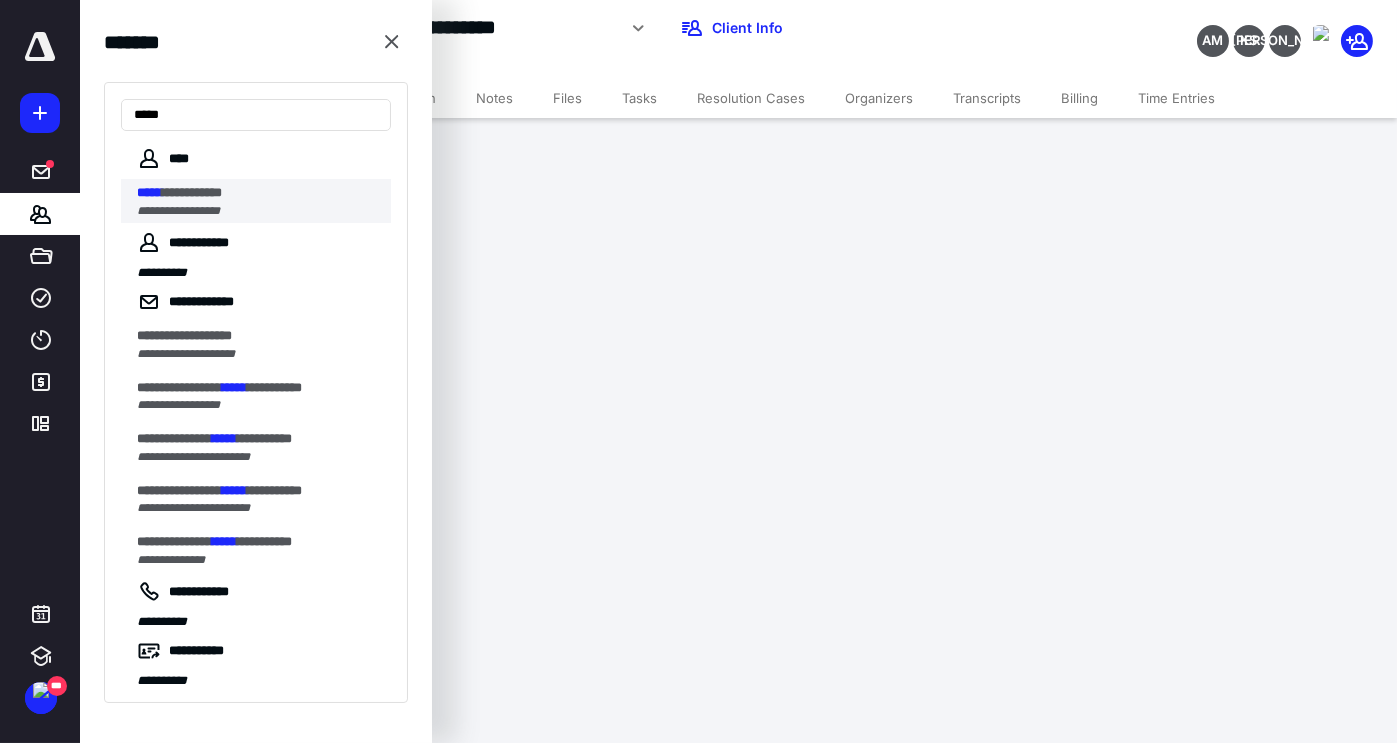 type on "*****" 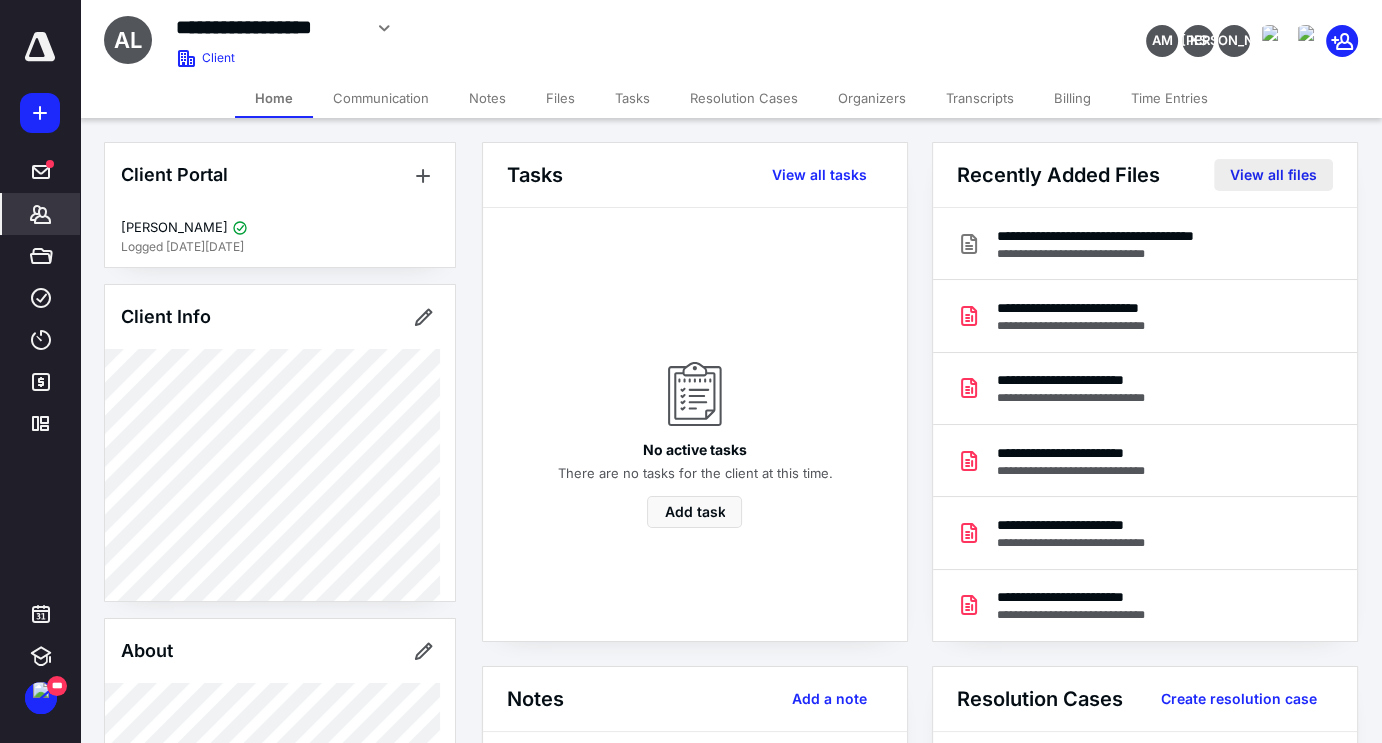 click on "View all files" at bounding box center [1273, 175] 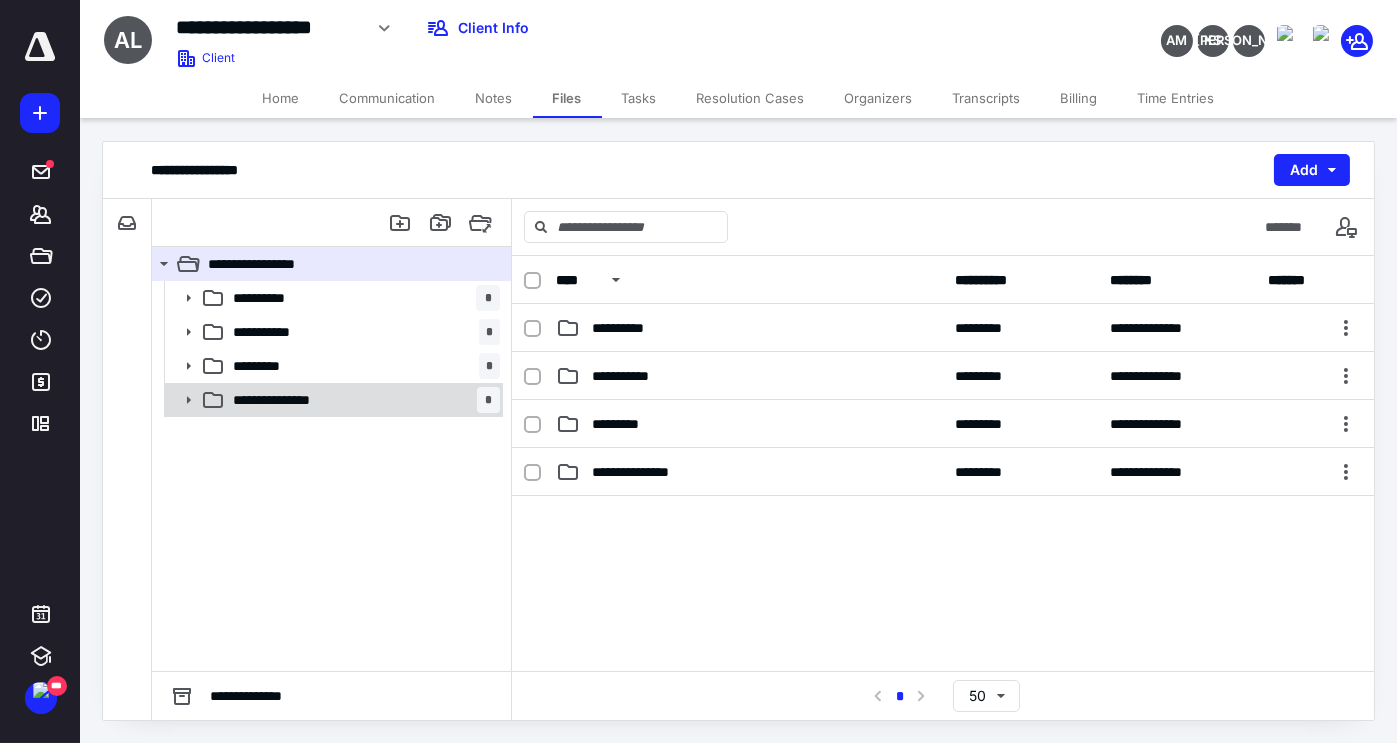 click 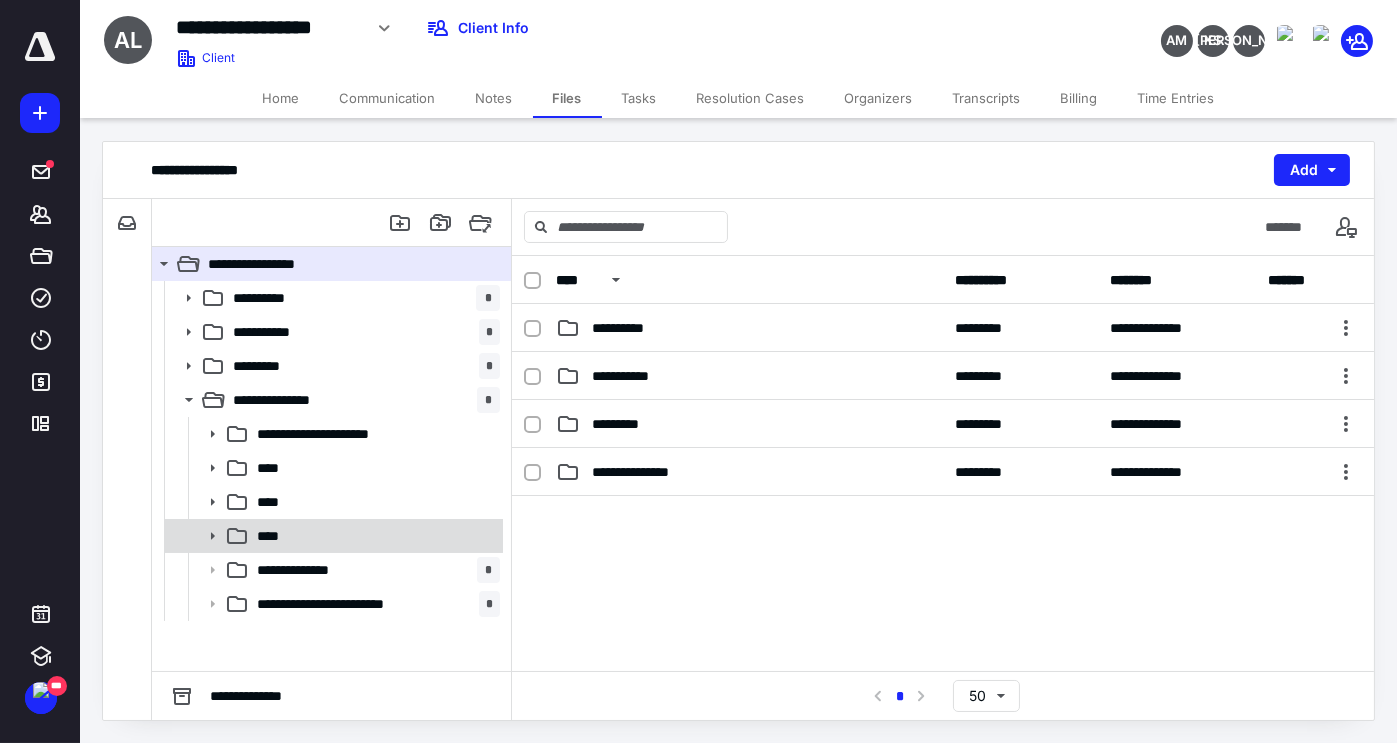 click 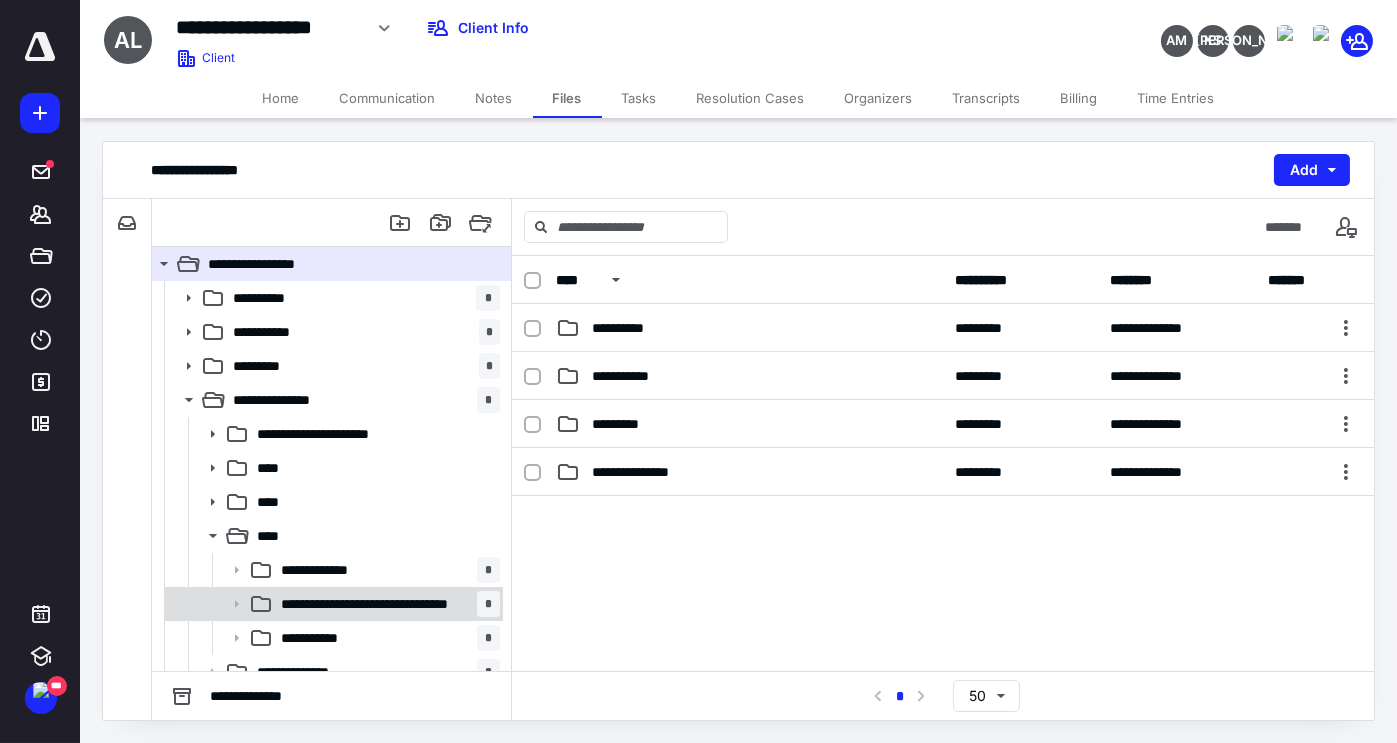 click 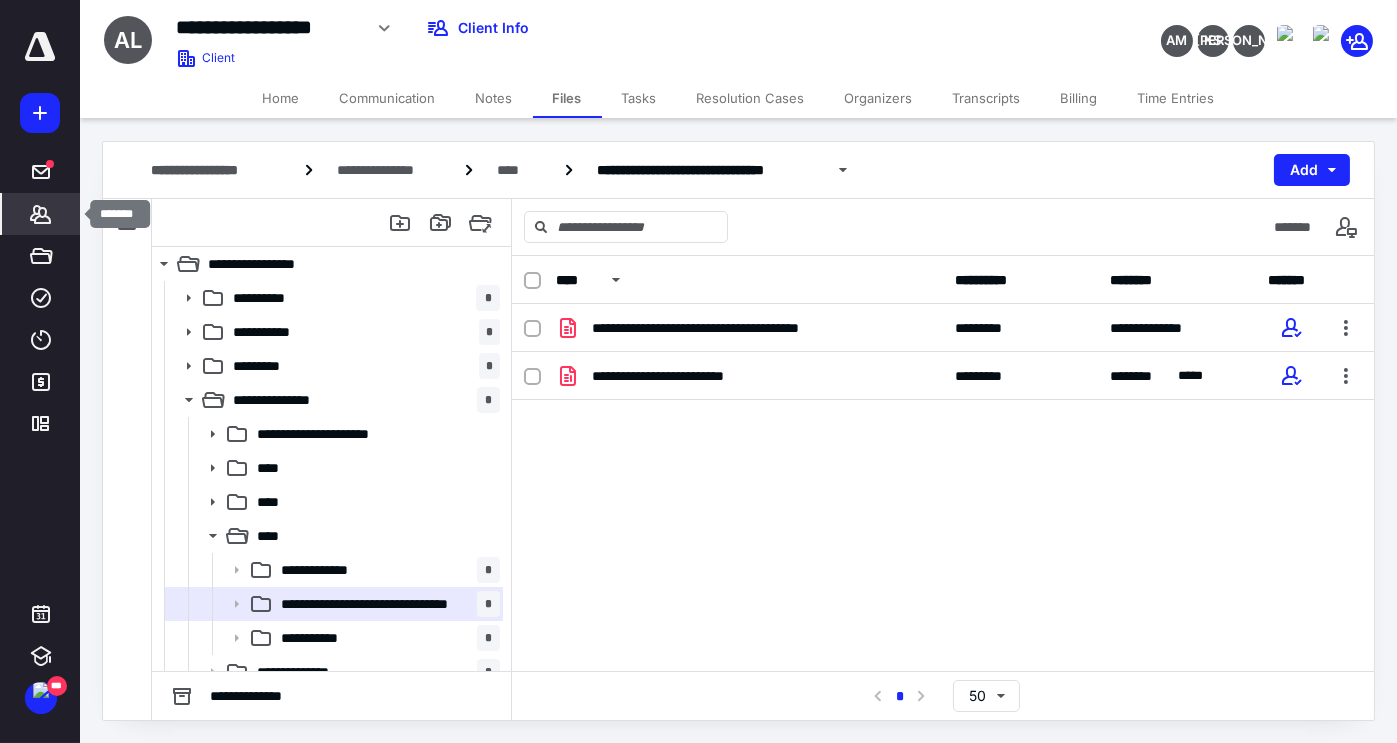 click on "*******" at bounding box center (41, 214) 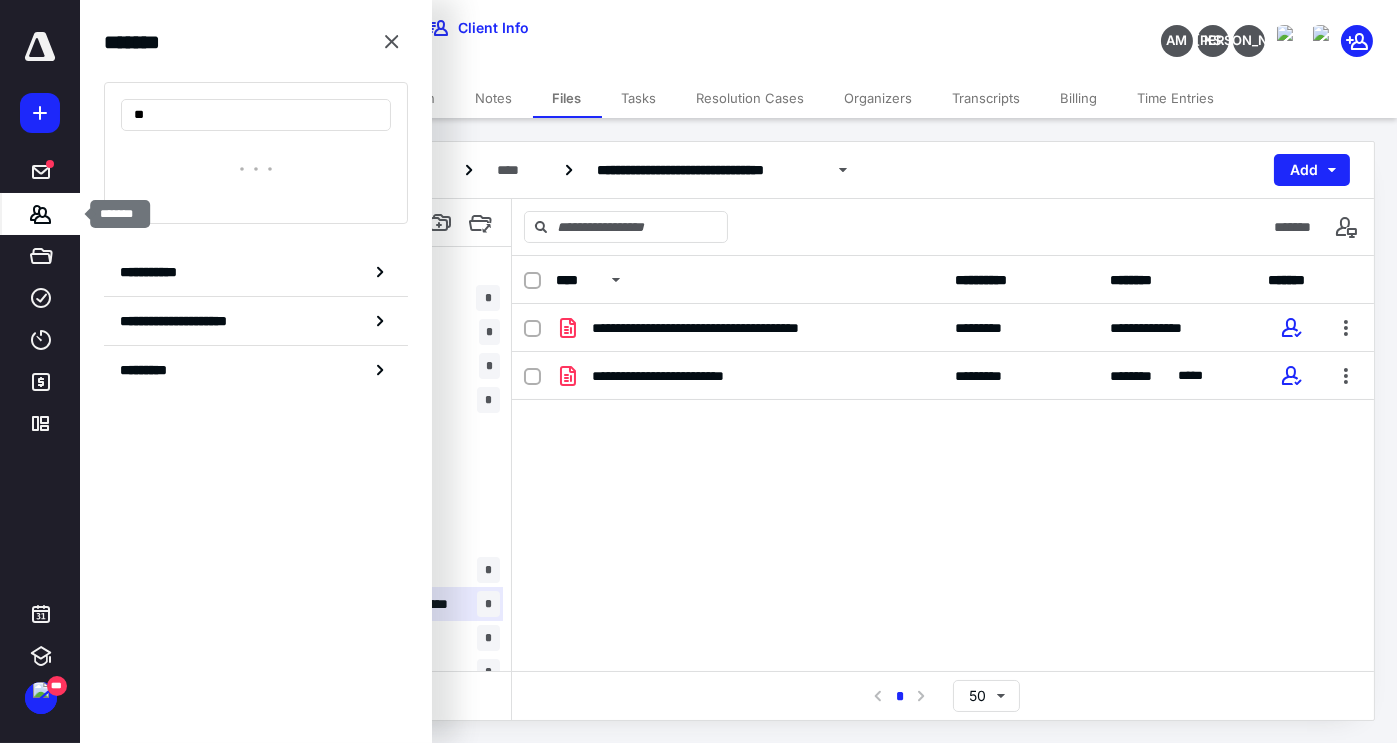 type on "*" 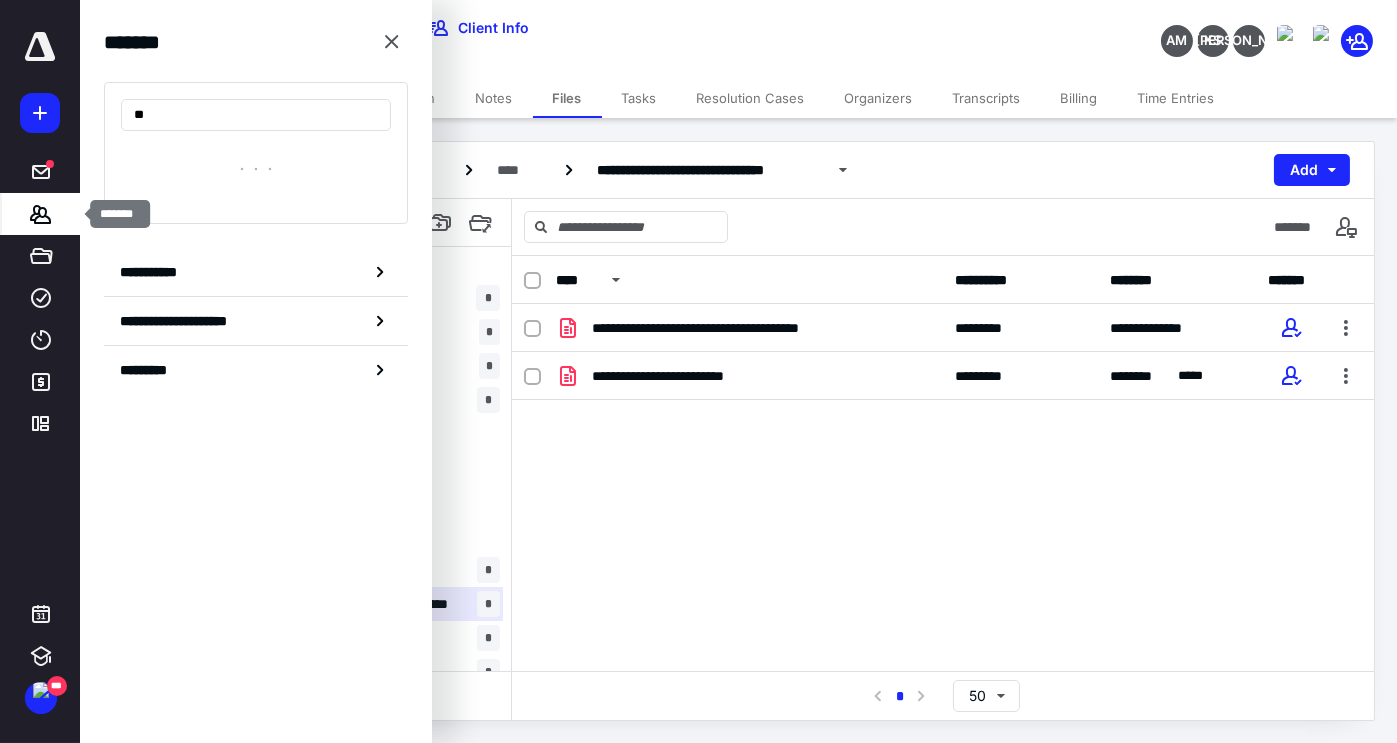 type on "*" 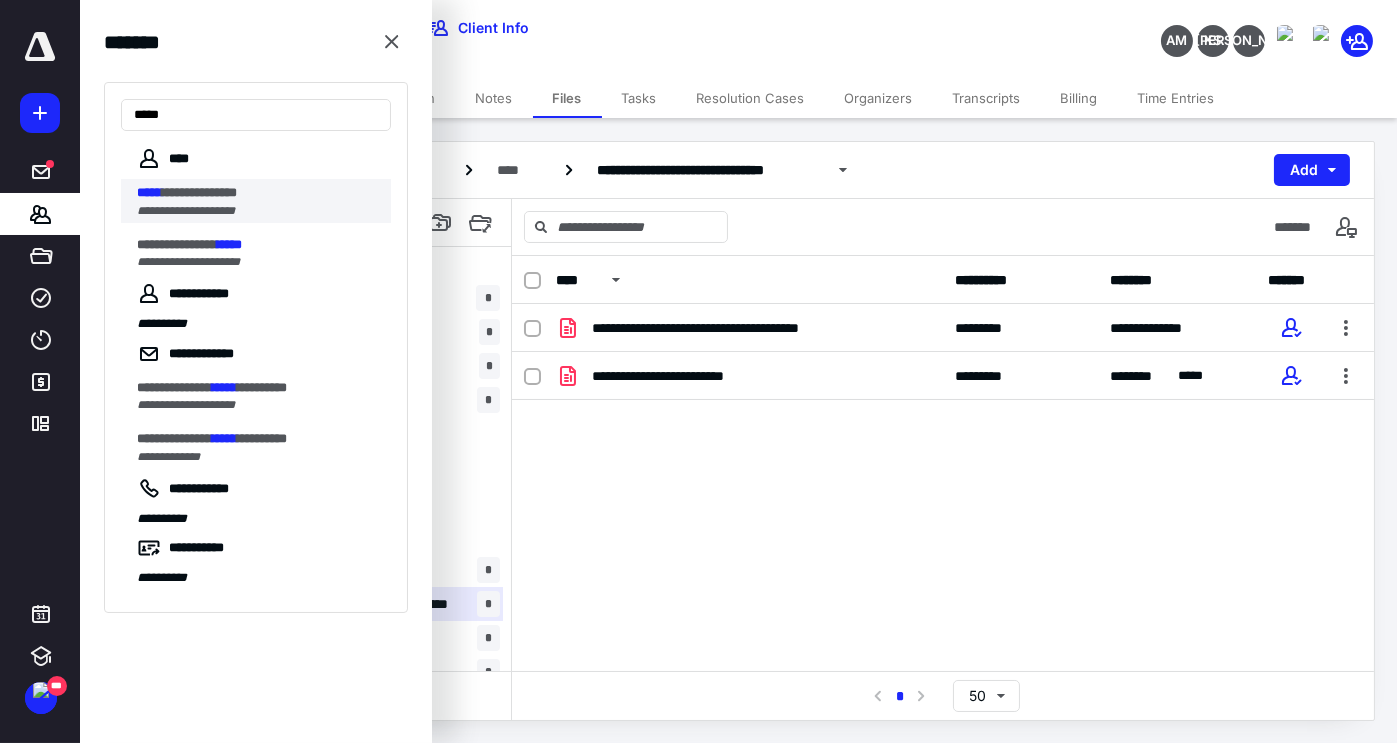 type on "*****" 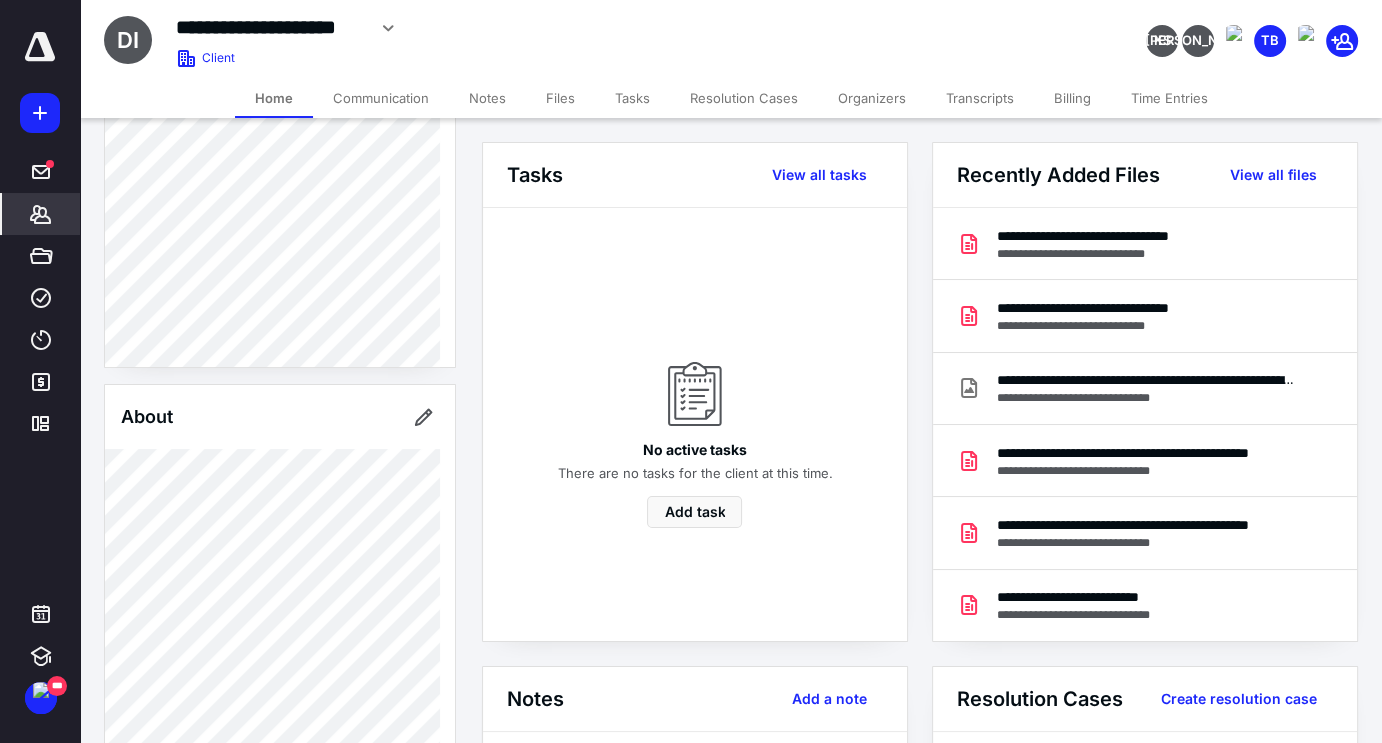 scroll, scrollTop: 0, scrollLeft: 0, axis: both 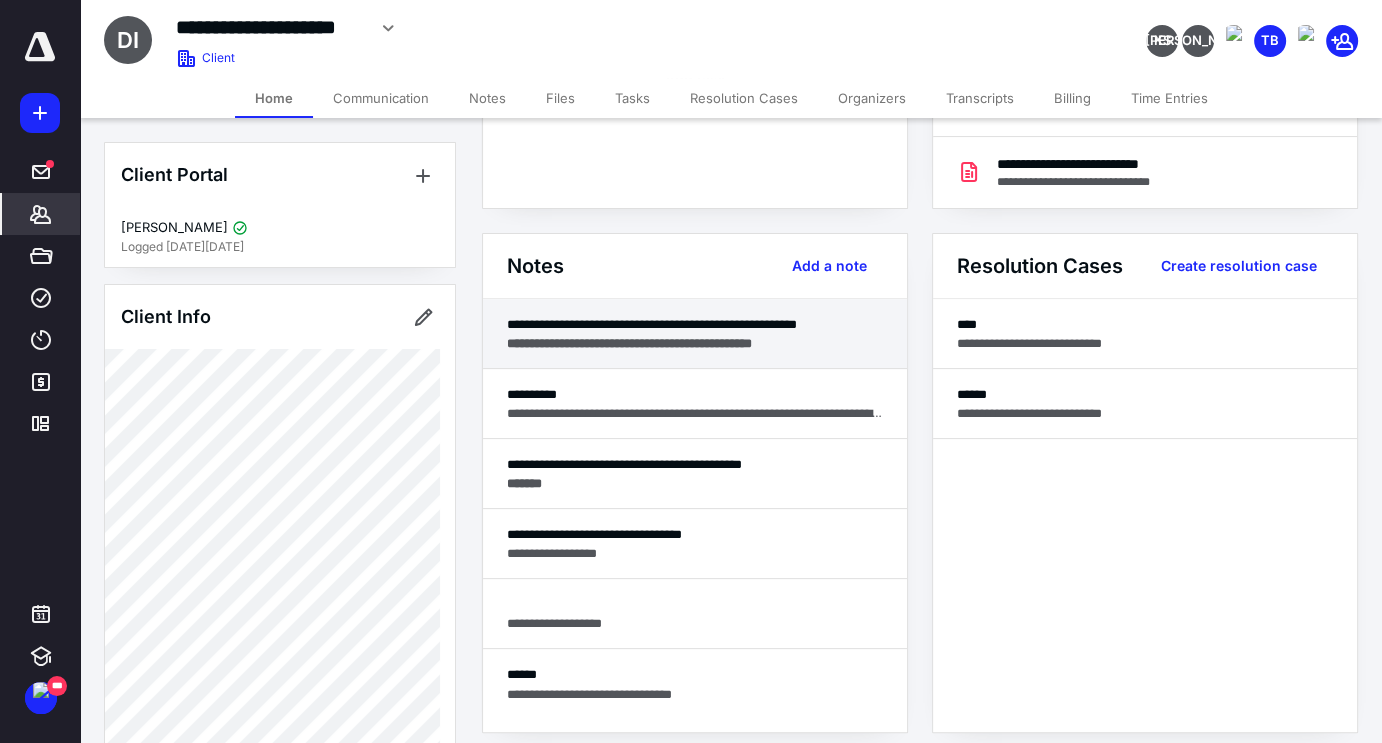 click on "**********" at bounding box center (629, 343) 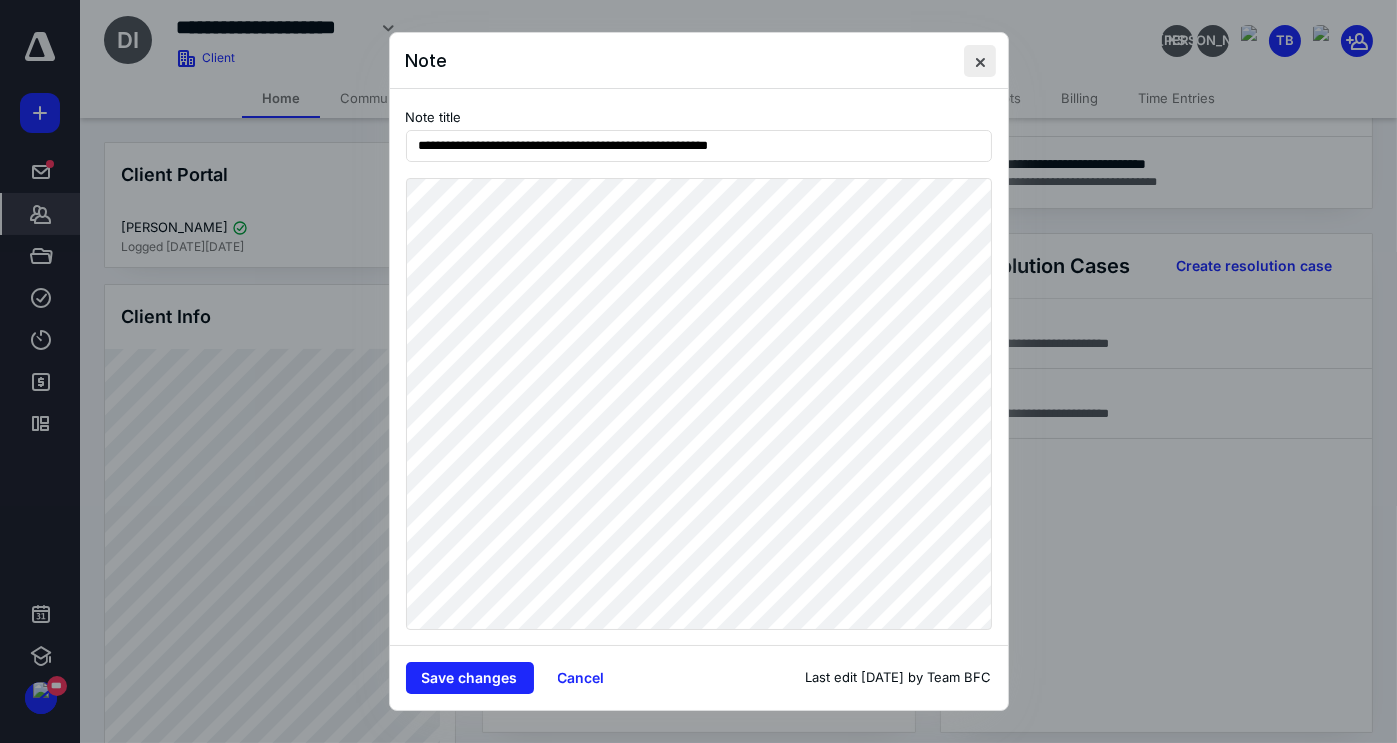 click at bounding box center [980, 61] 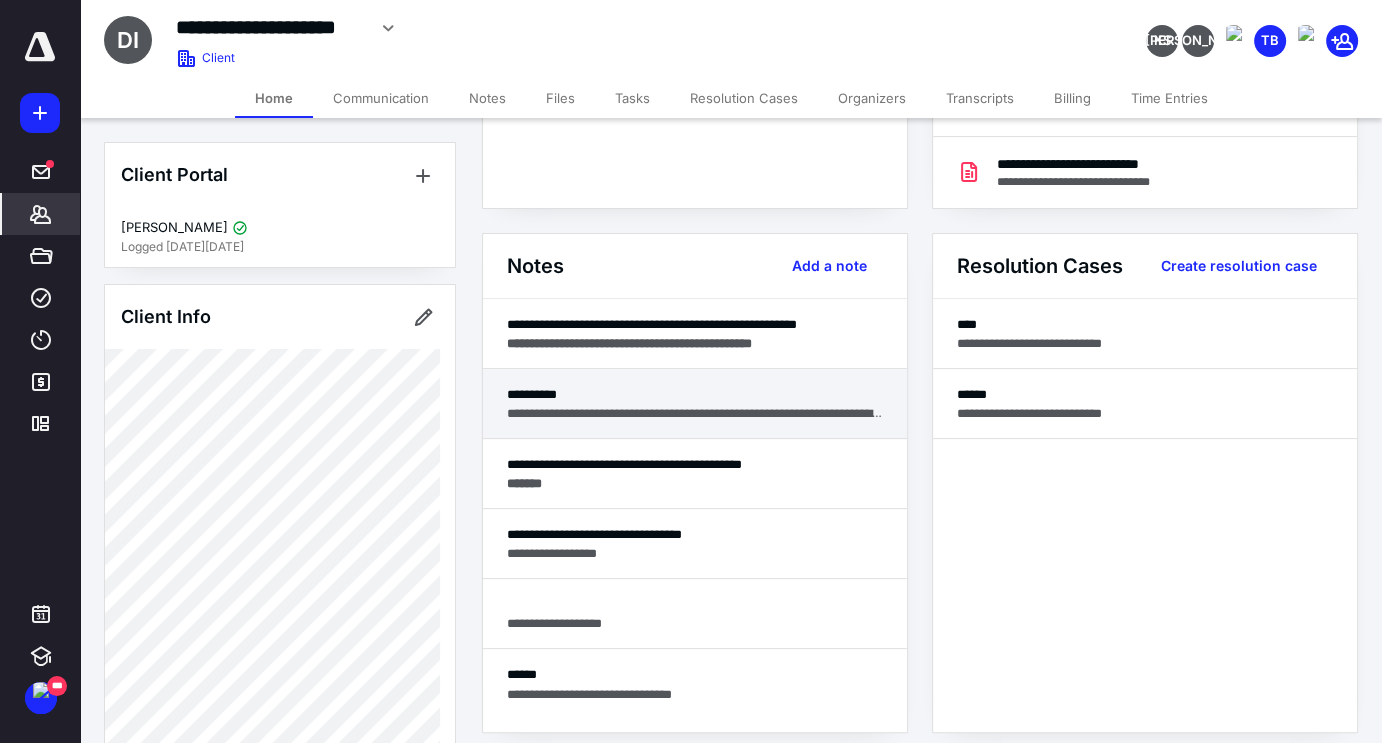 click on "**********" at bounding box center [695, 413] 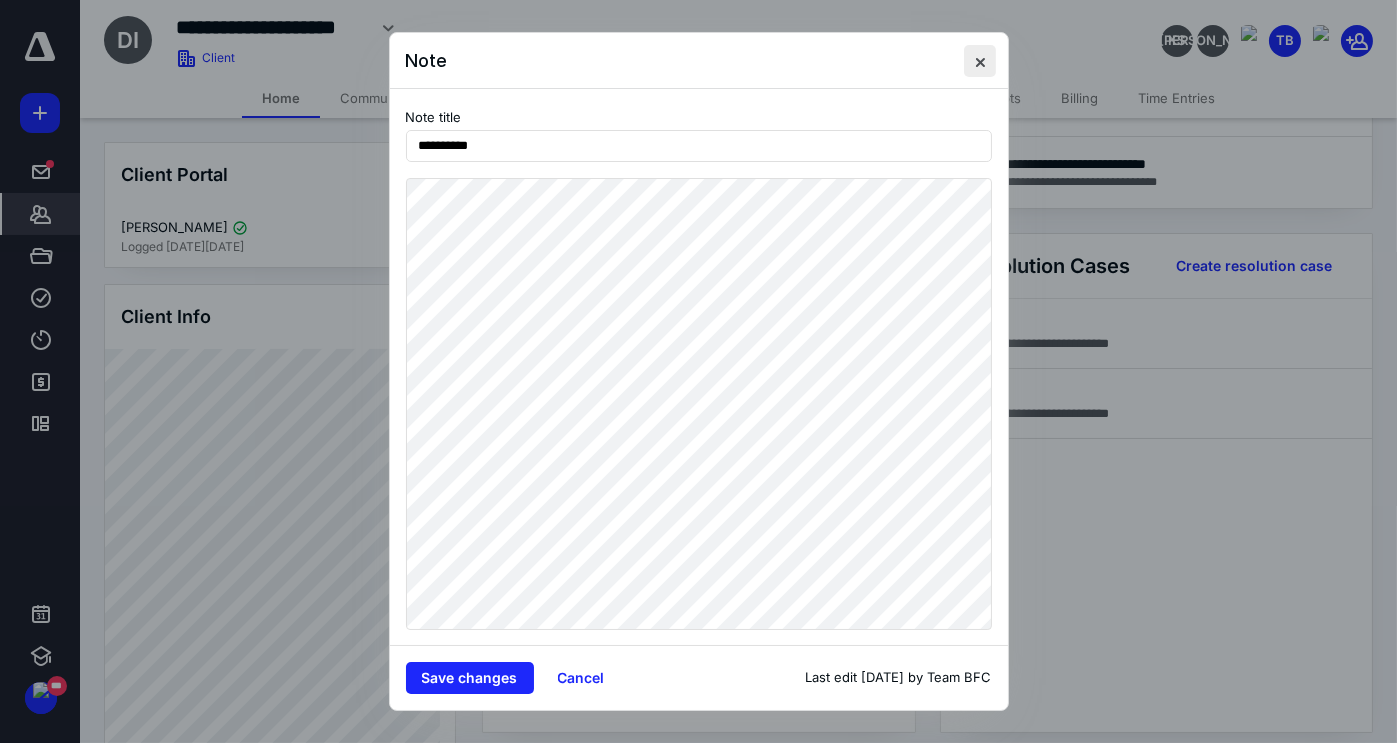 click at bounding box center [980, 61] 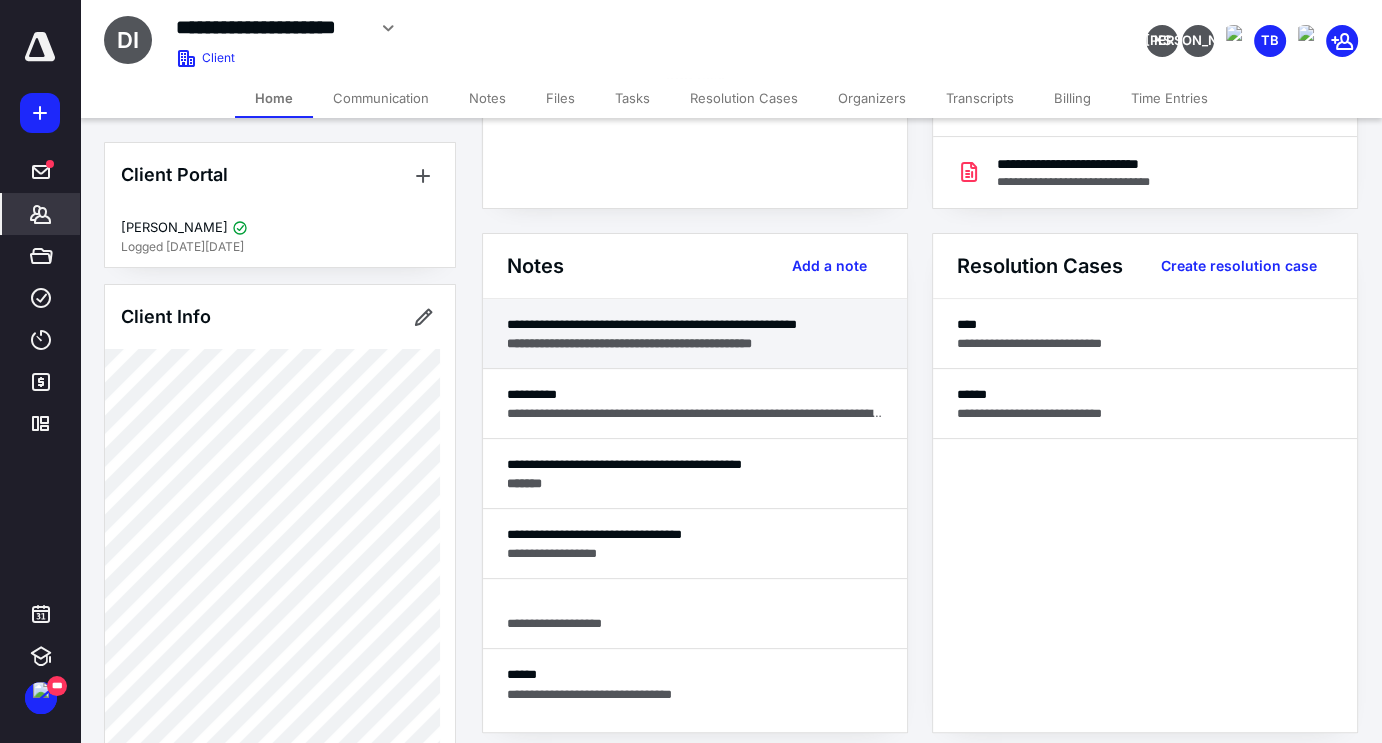 click on "**********" at bounding box center [629, 343] 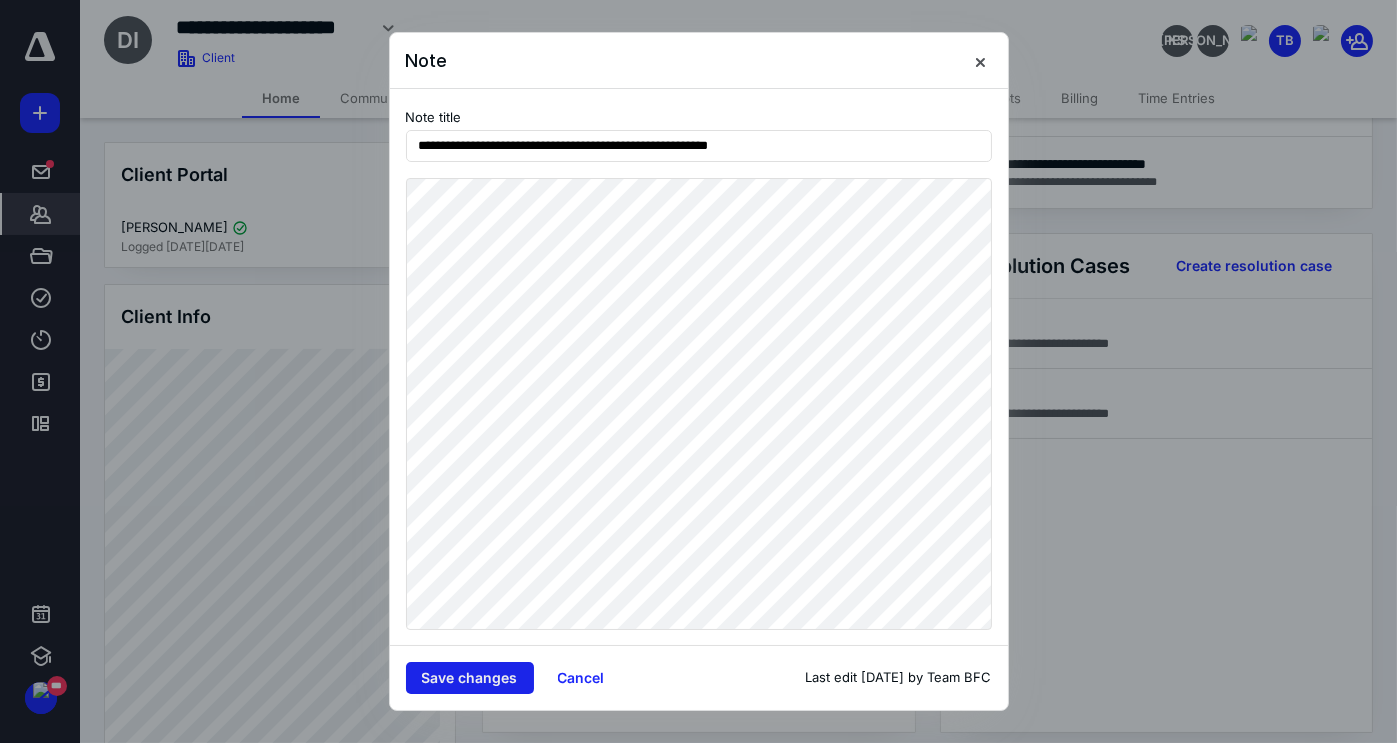 click on "Save changes" at bounding box center (470, 678) 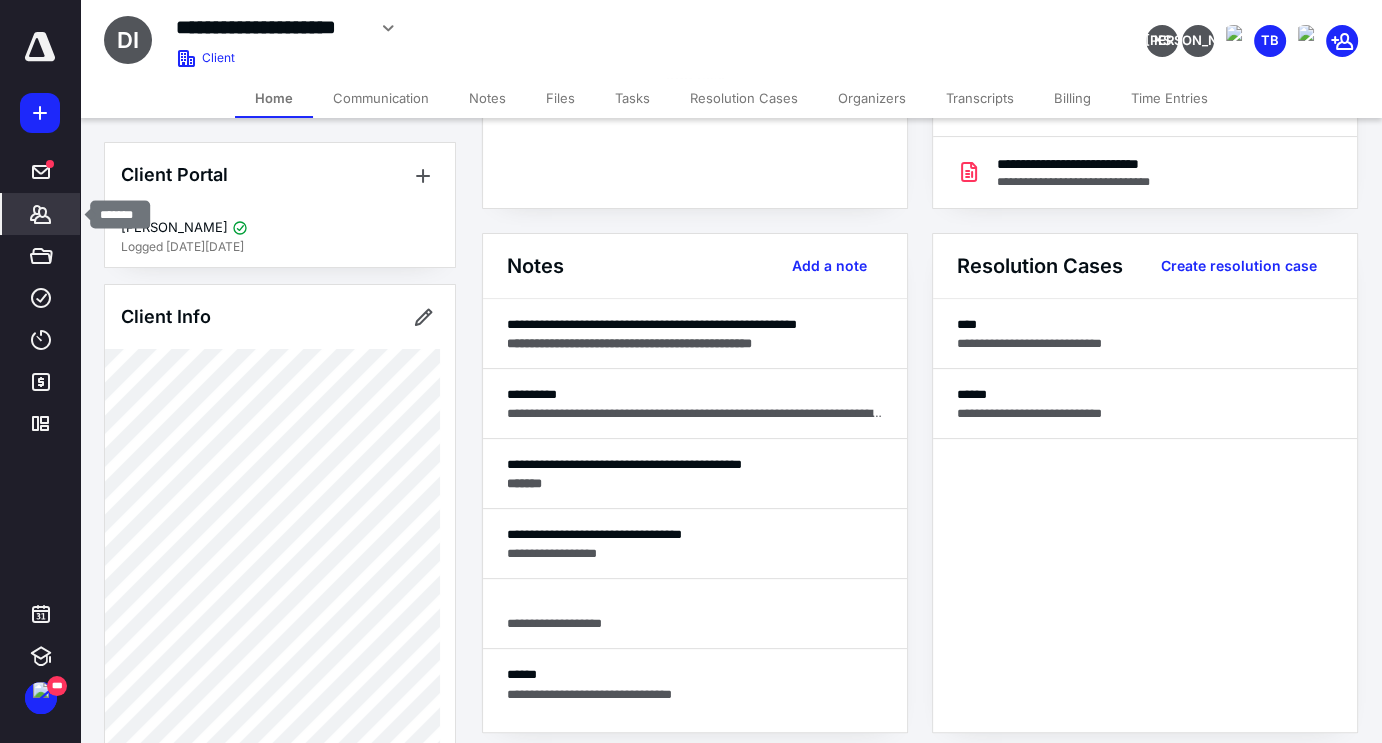 click 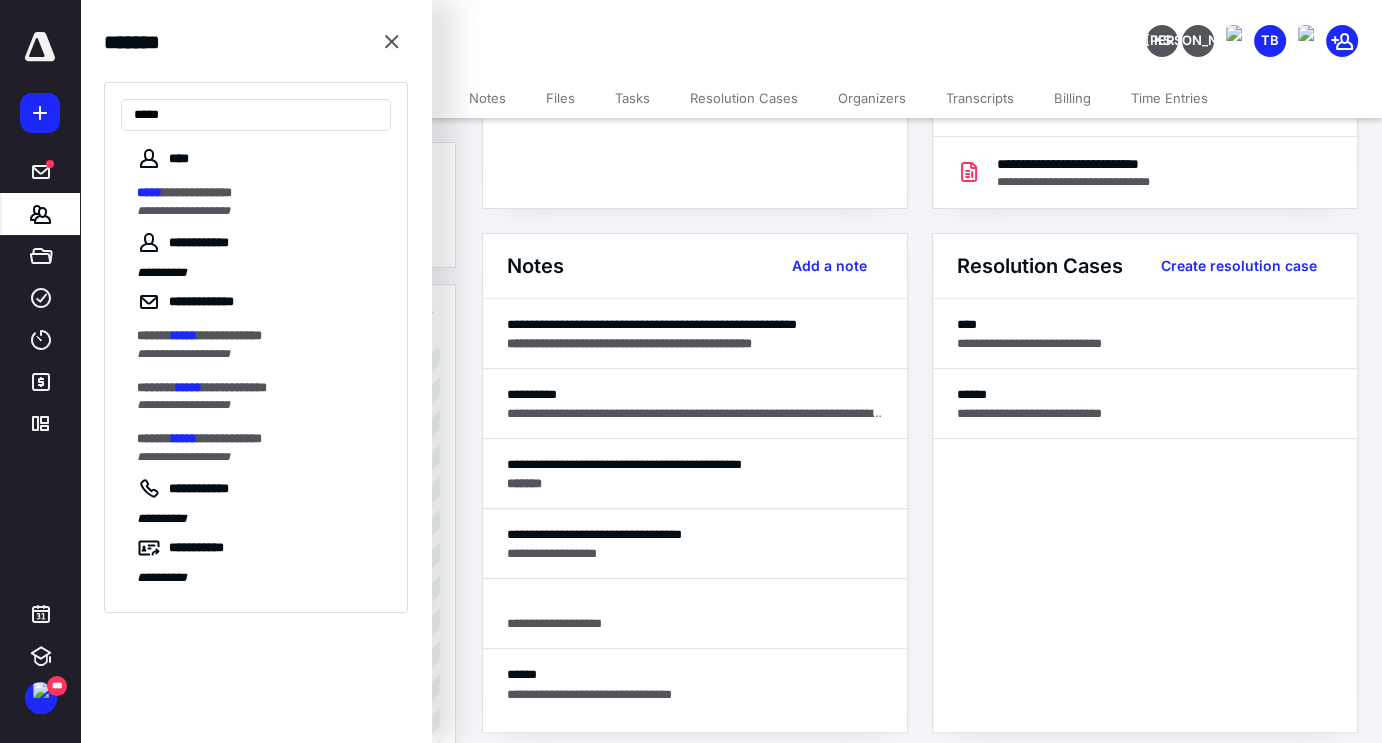type on "*****" 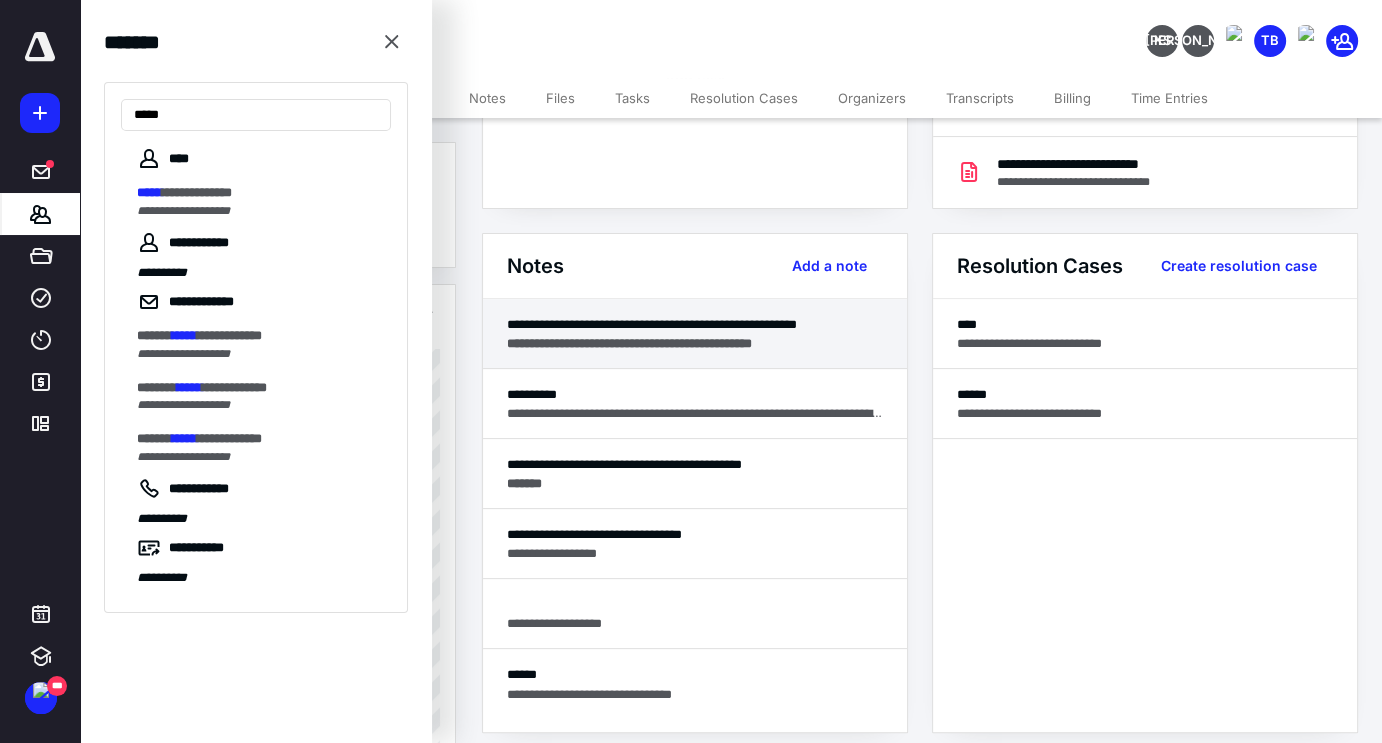 click on "**********" at bounding box center (695, 324) 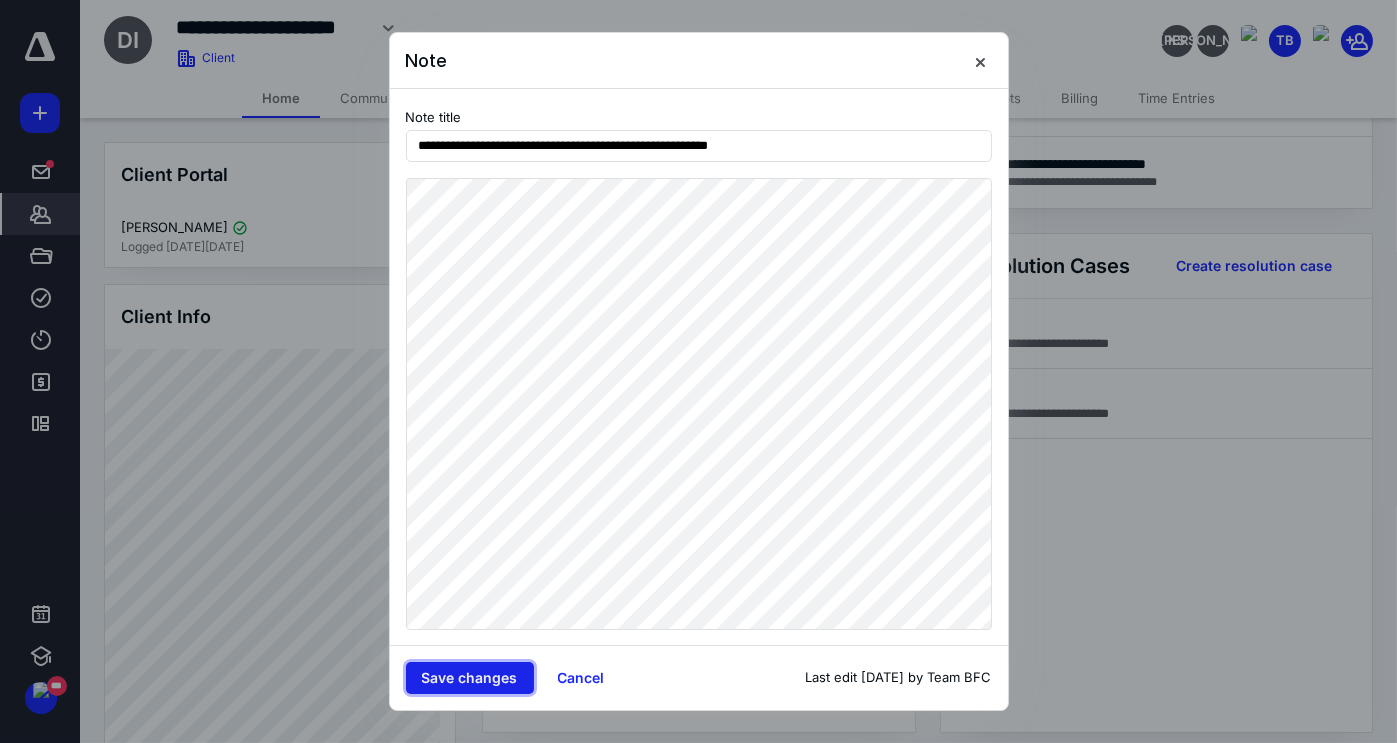 click on "Save changes" at bounding box center (470, 678) 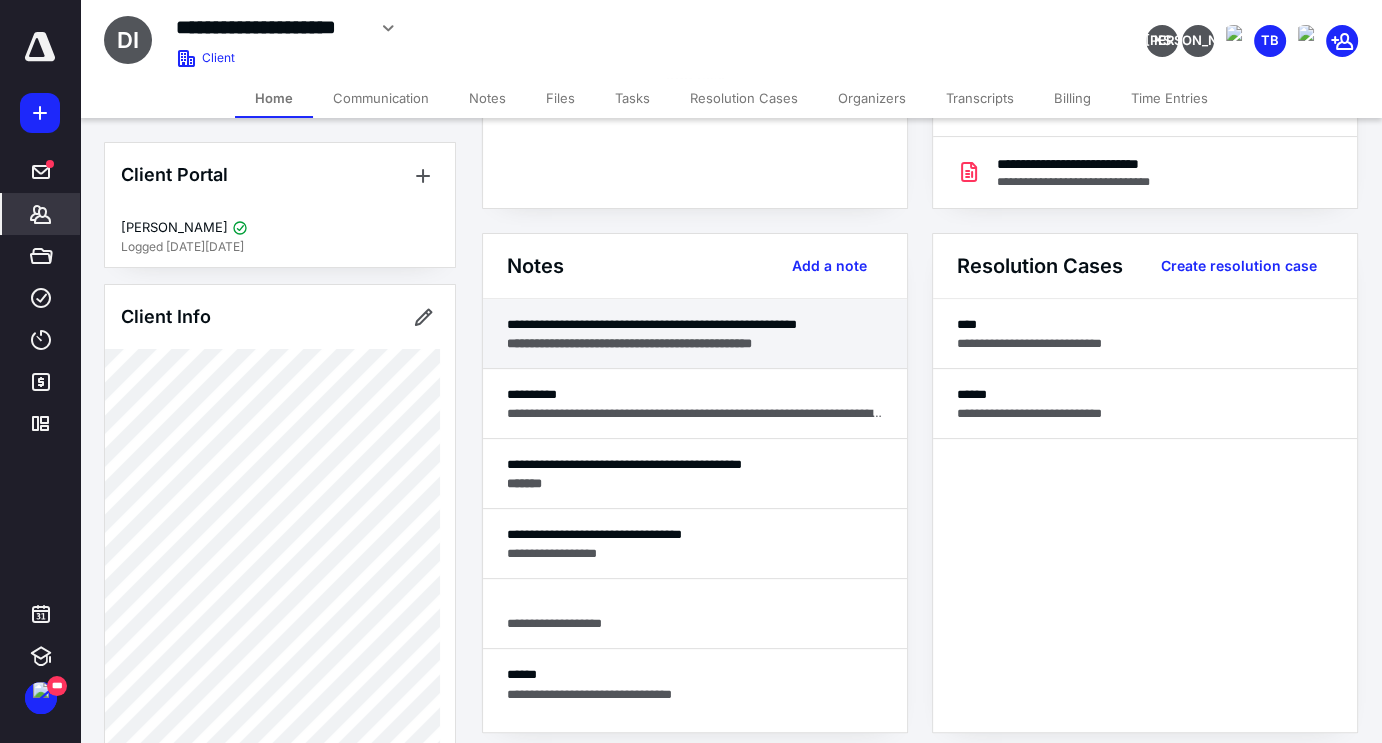 click on "**********" at bounding box center [695, 324] 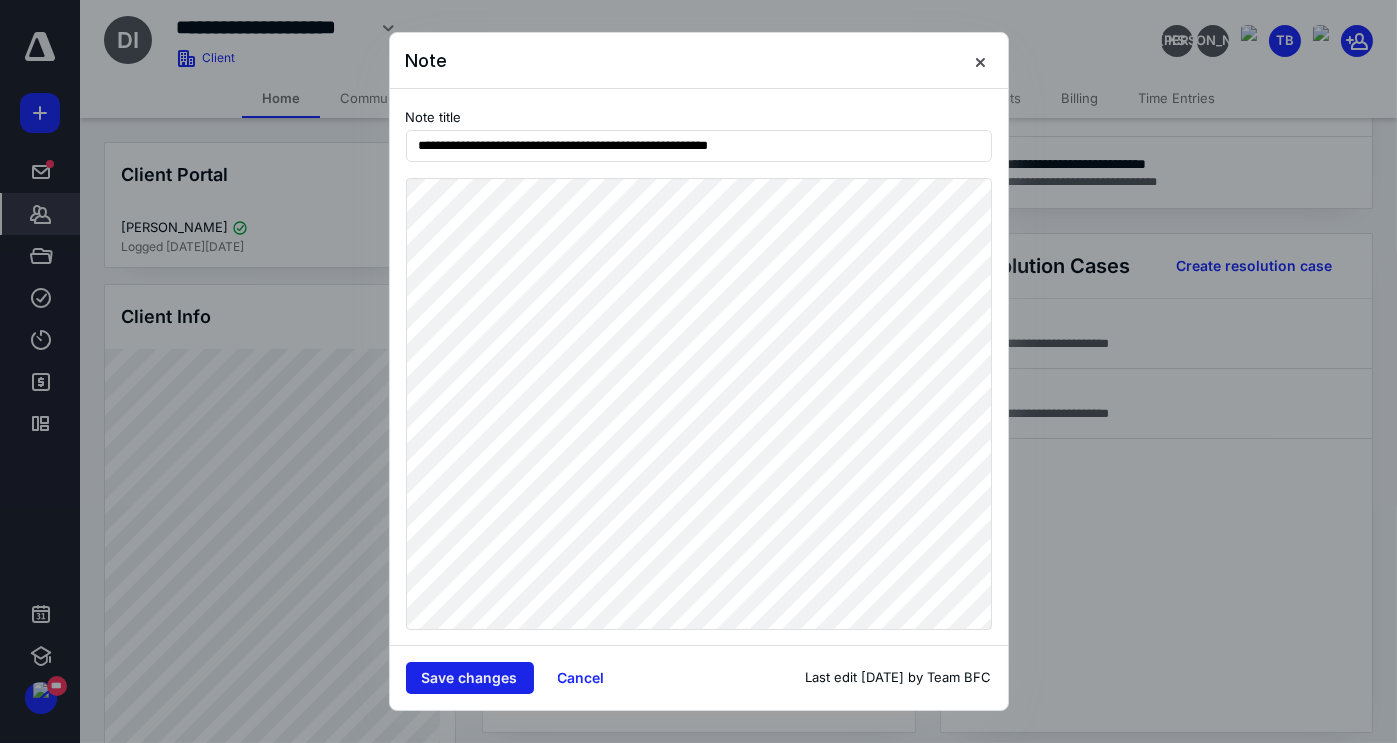 click on "Save changes" at bounding box center [470, 678] 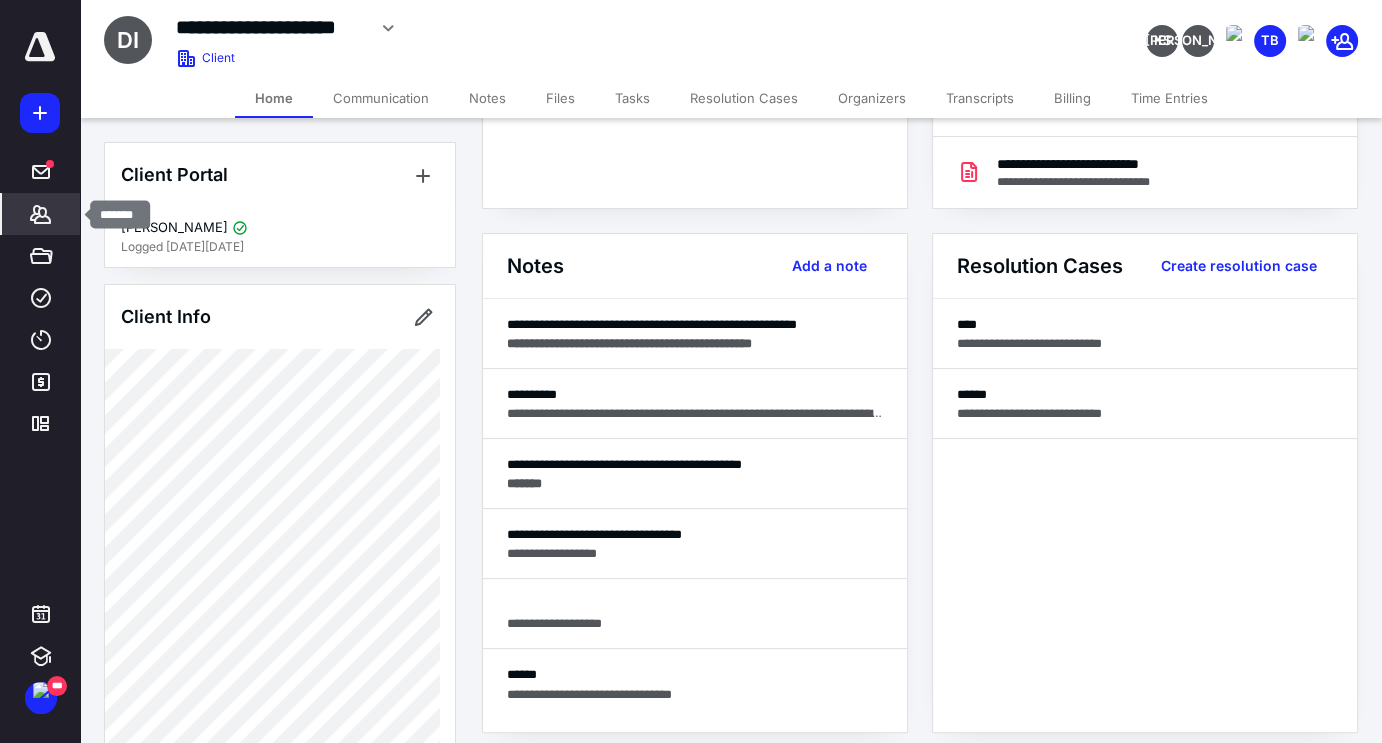 click 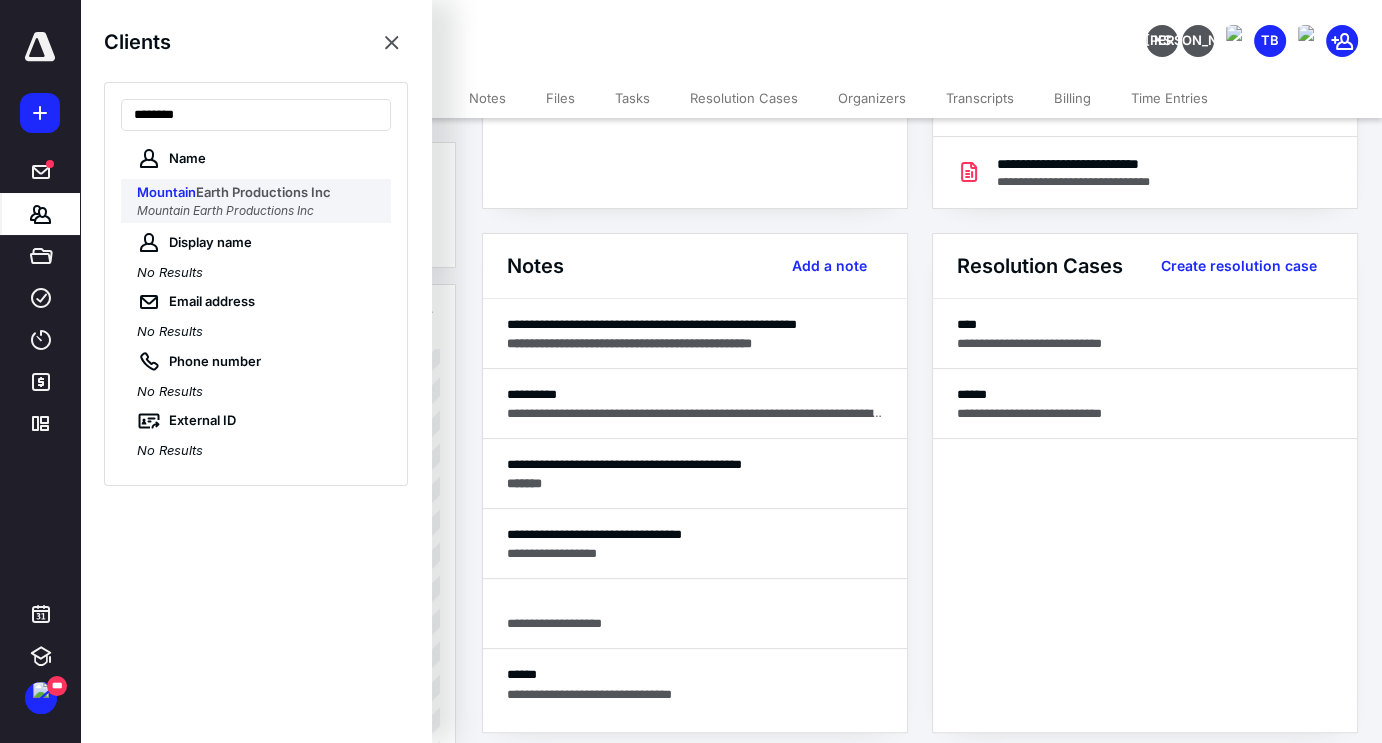 type on "********" 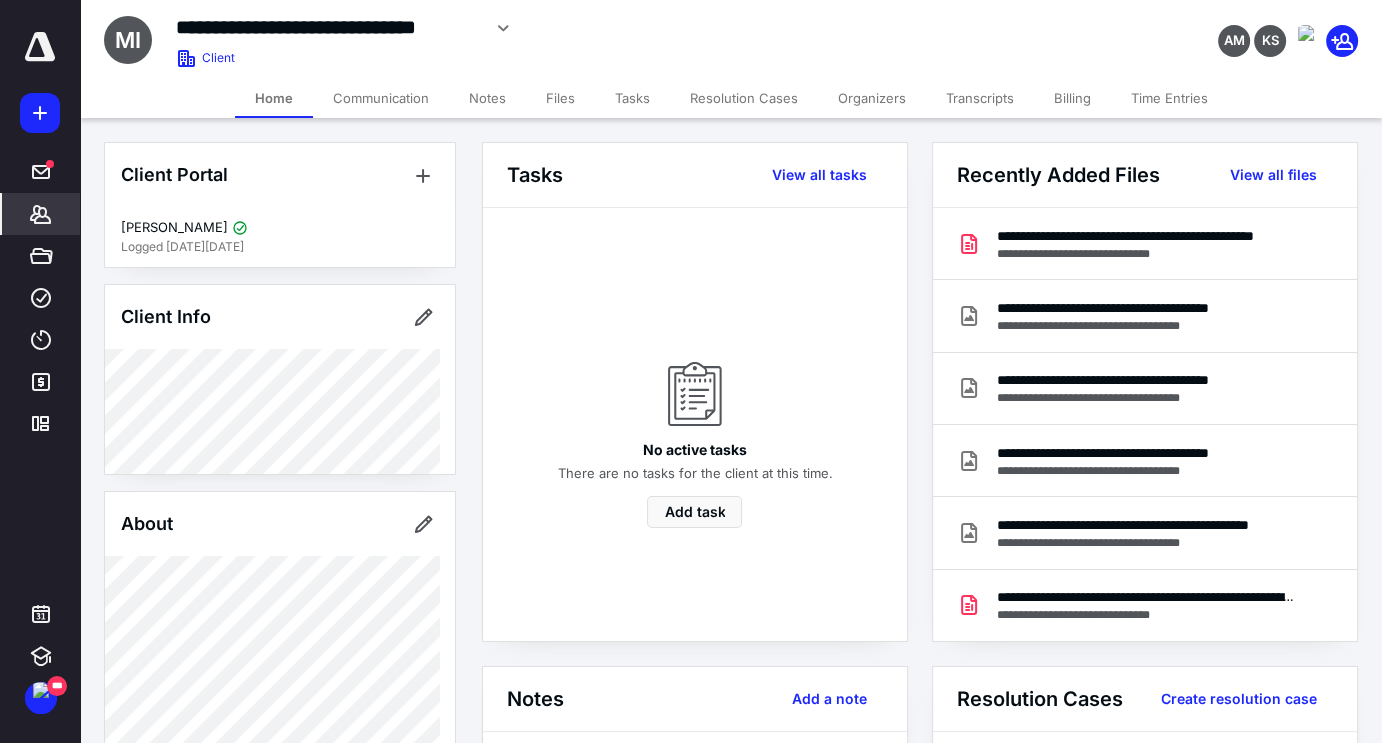 scroll, scrollTop: 433, scrollLeft: 0, axis: vertical 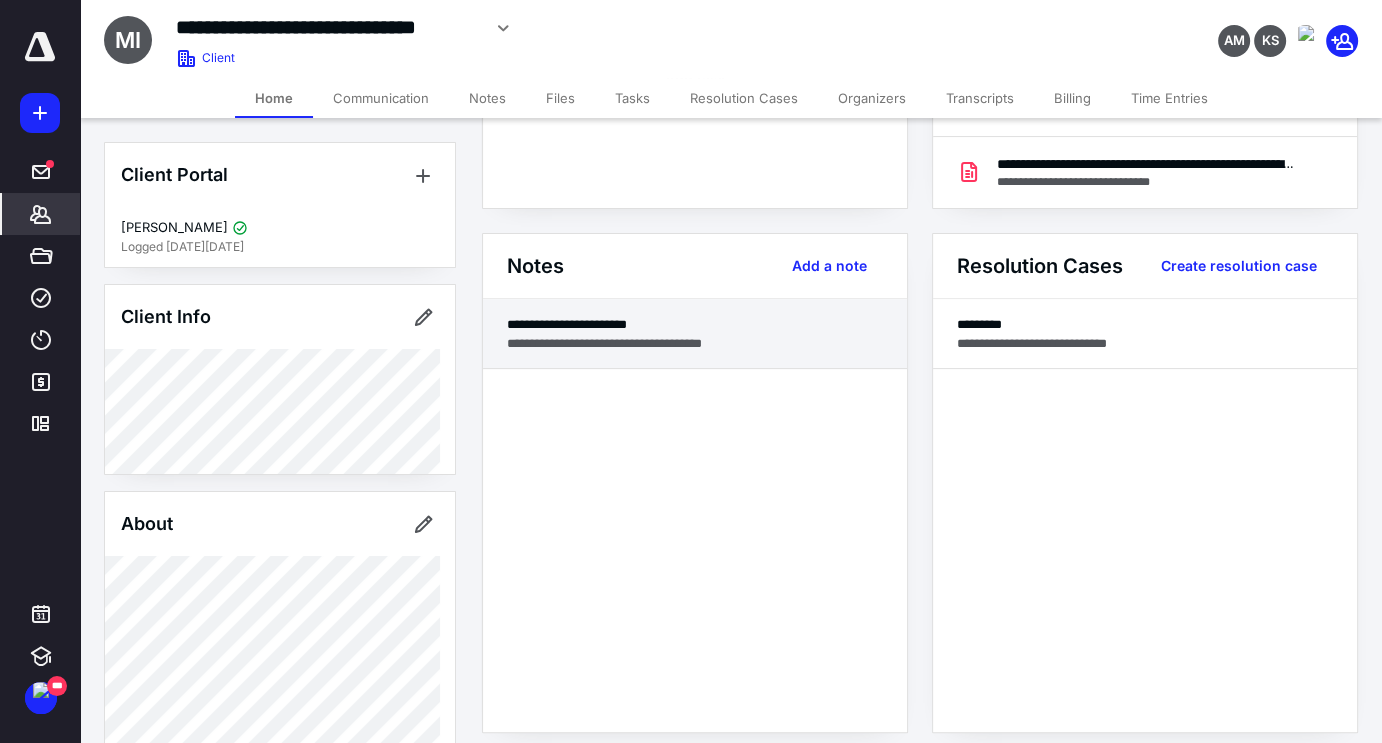 click on "**********" at bounding box center (695, 324) 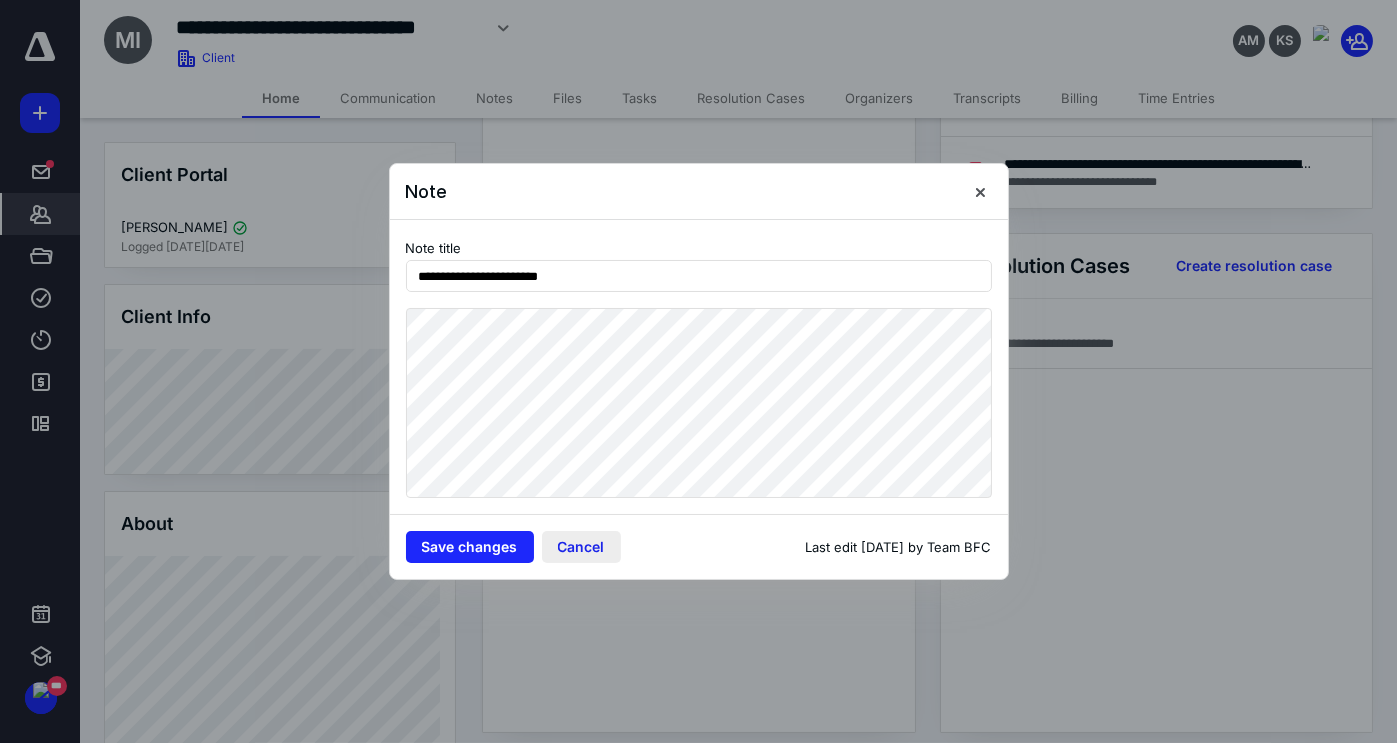 click on "Cancel" at bounding box center (581, 547) 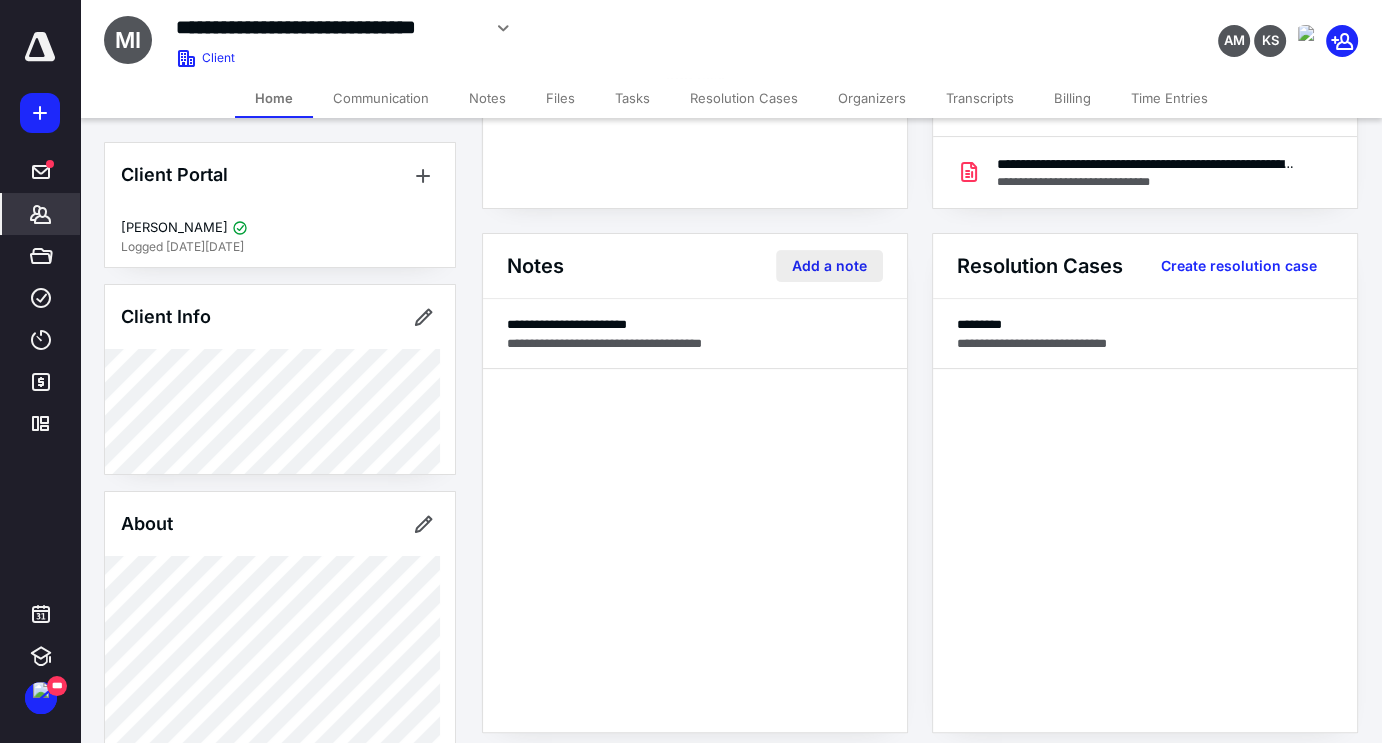 click on "Add a note" at bounding box center [829, 266] 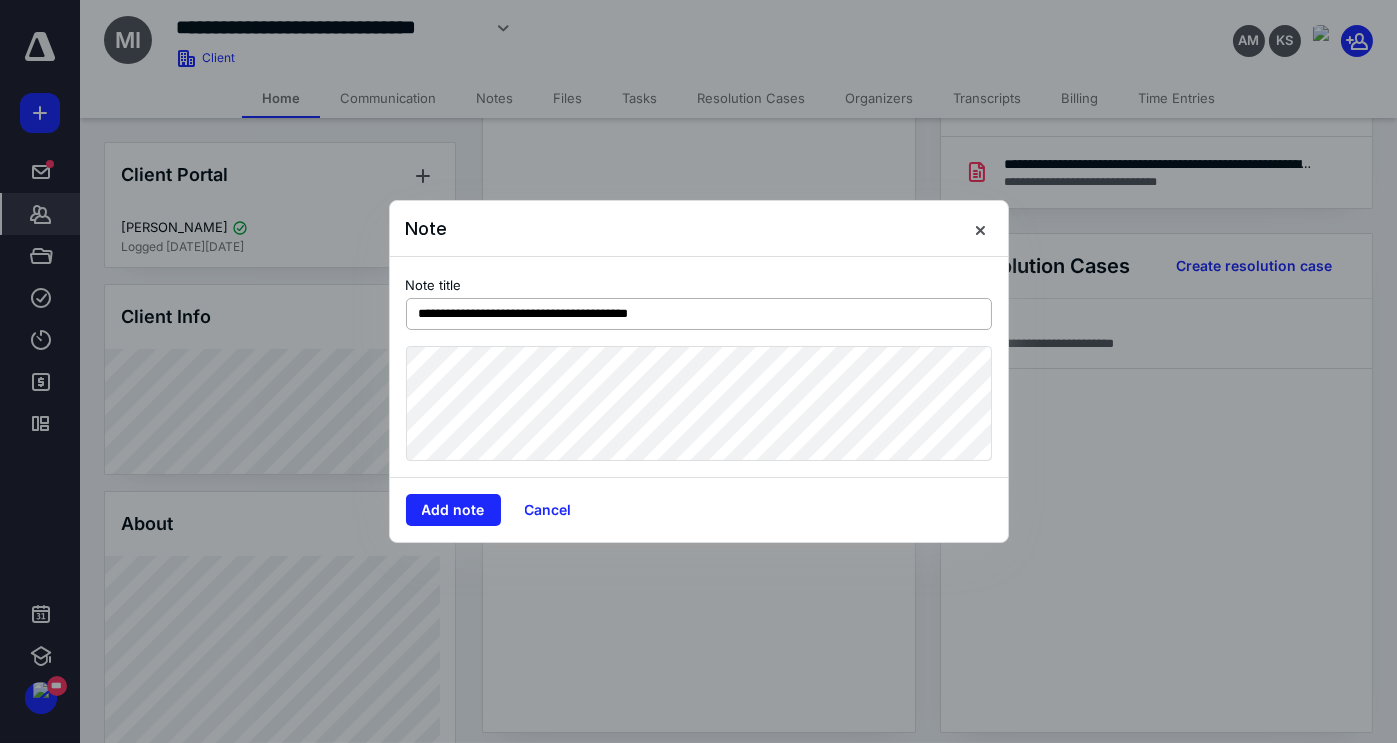 type on "**********" 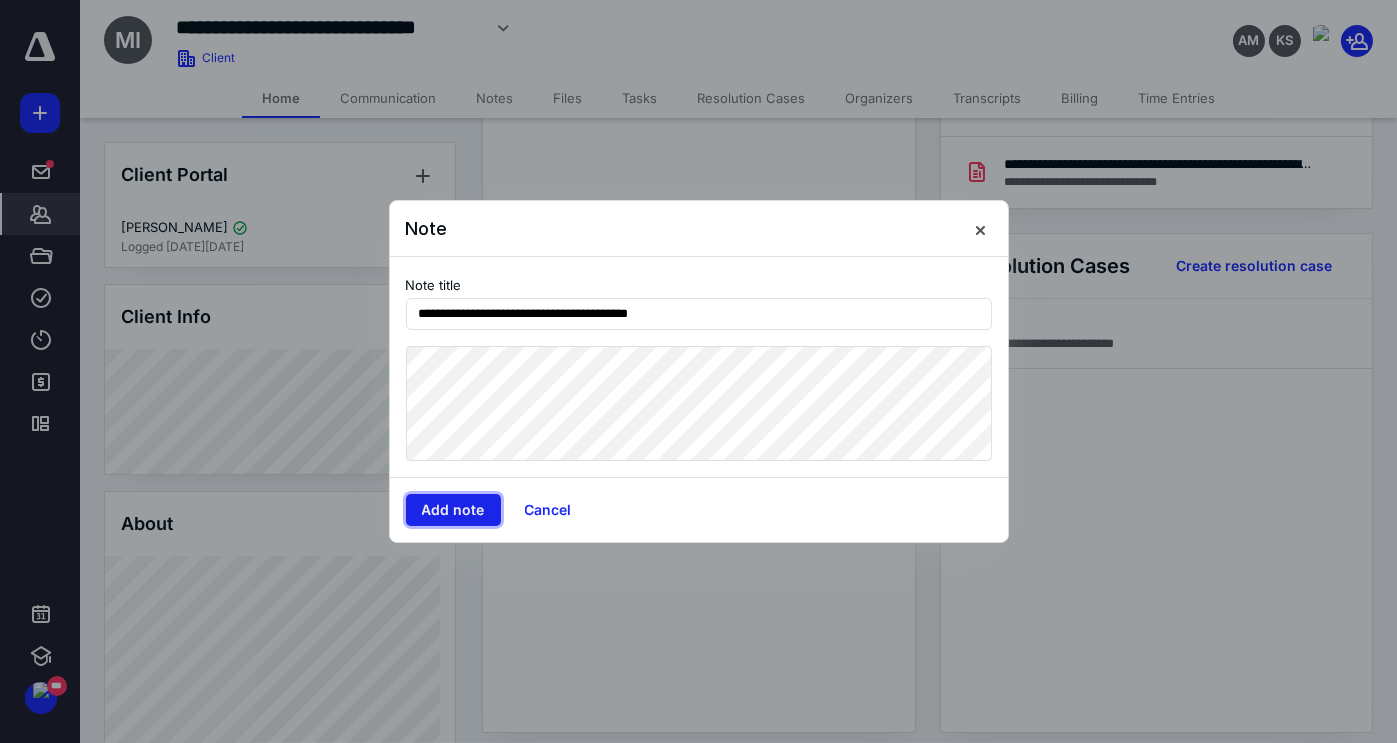 click on "Add note" at bounding box center [453, 510] 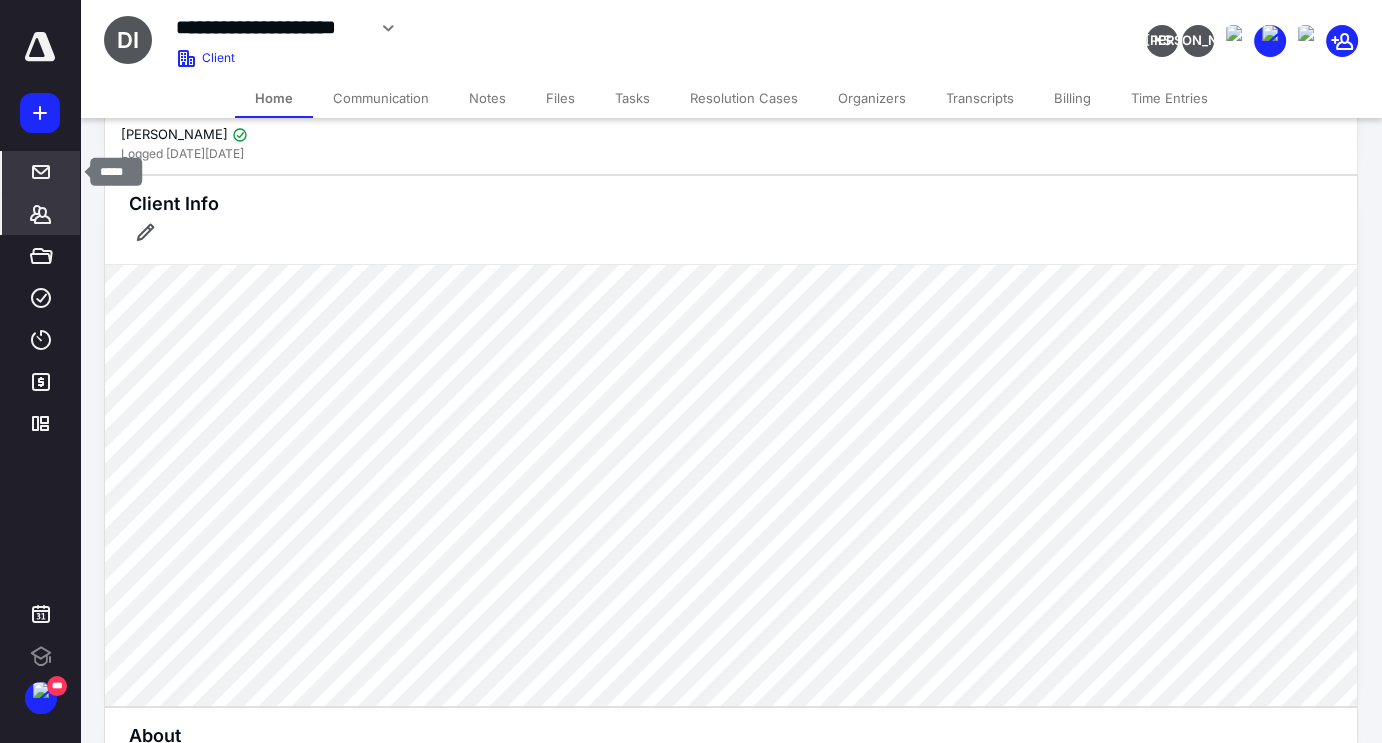 scroll, scrollTop: 433, scrollLeft: 0, axis: vertical 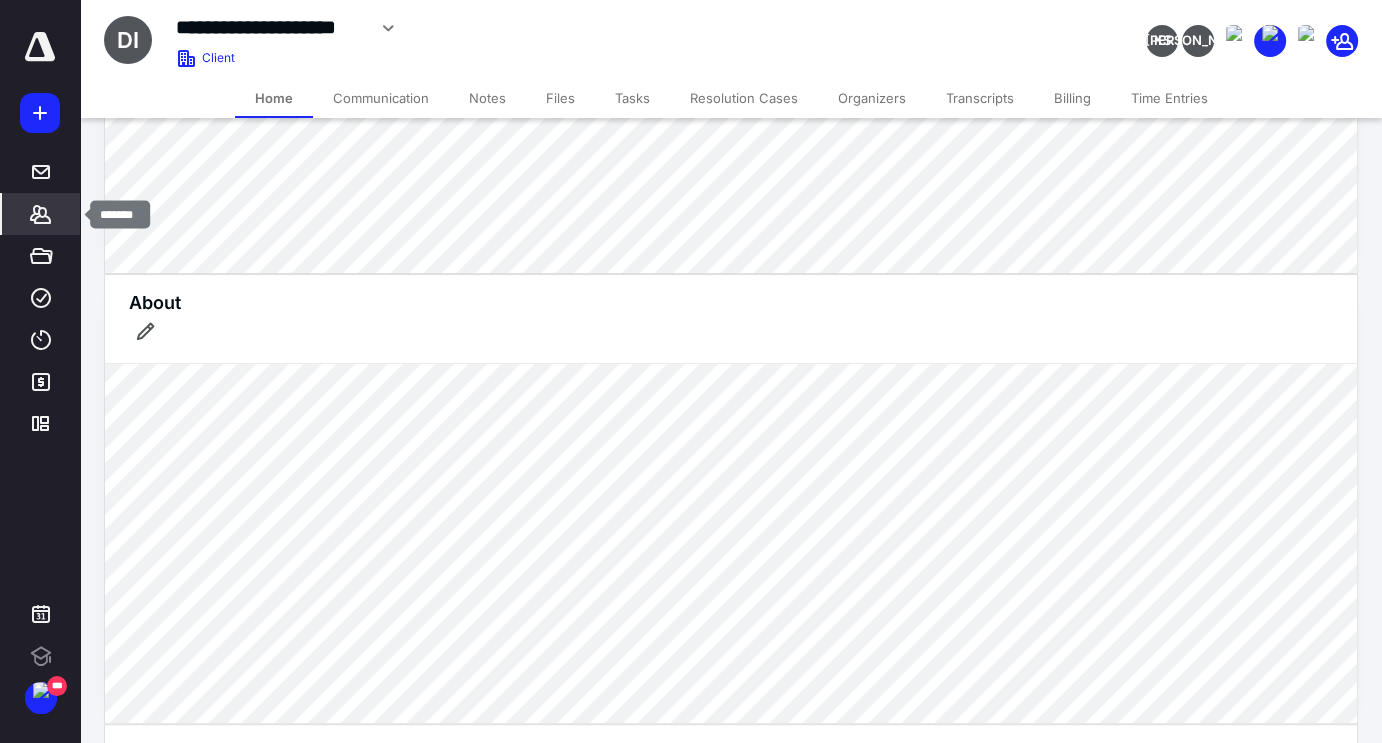 click 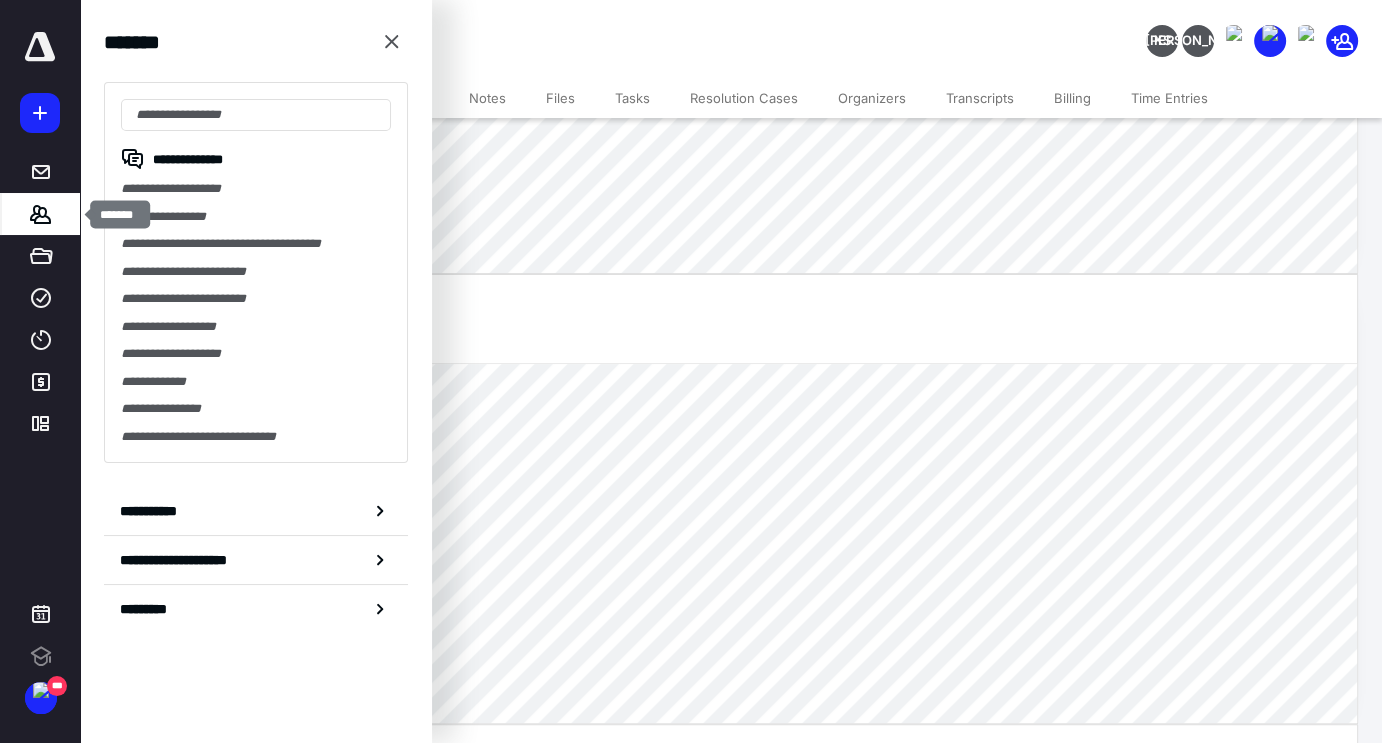 scroll, scrollTop: 0, scrollLeft: 0, axis: both 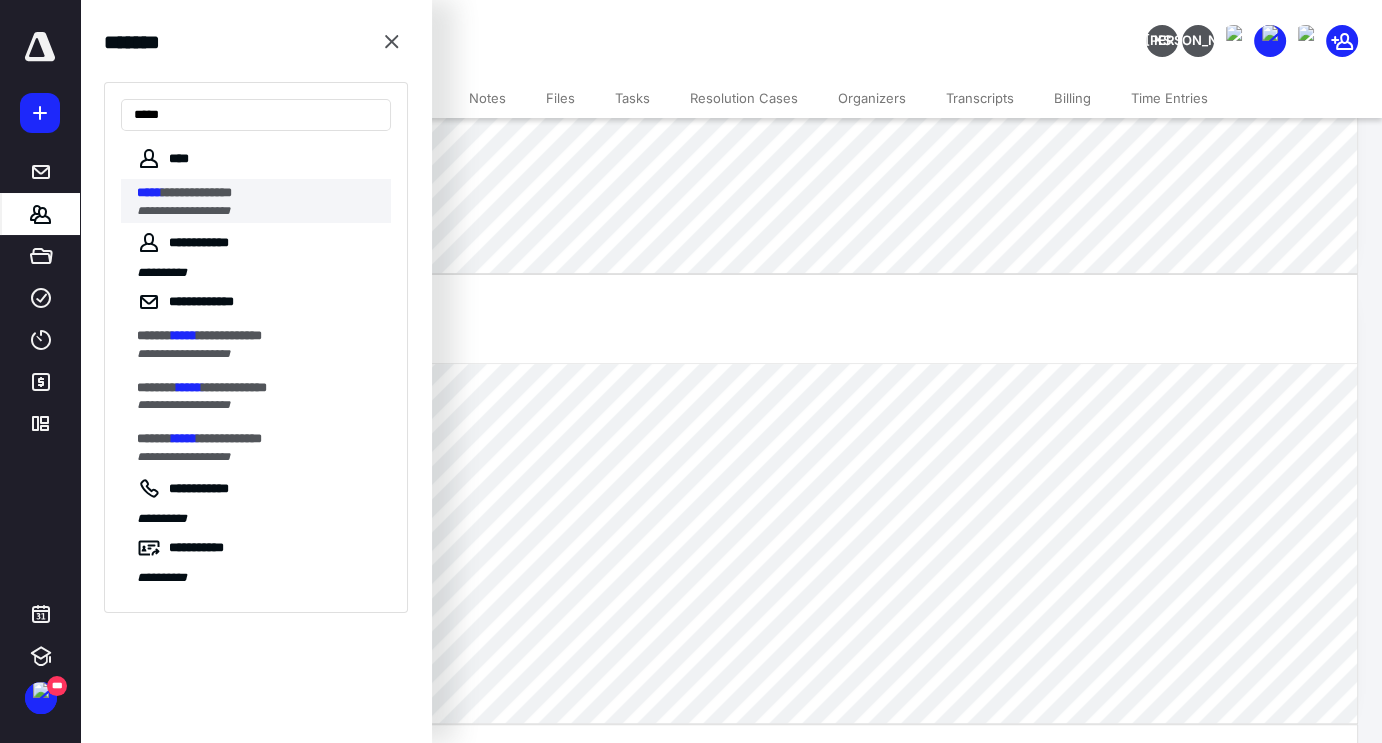 type on "*****" 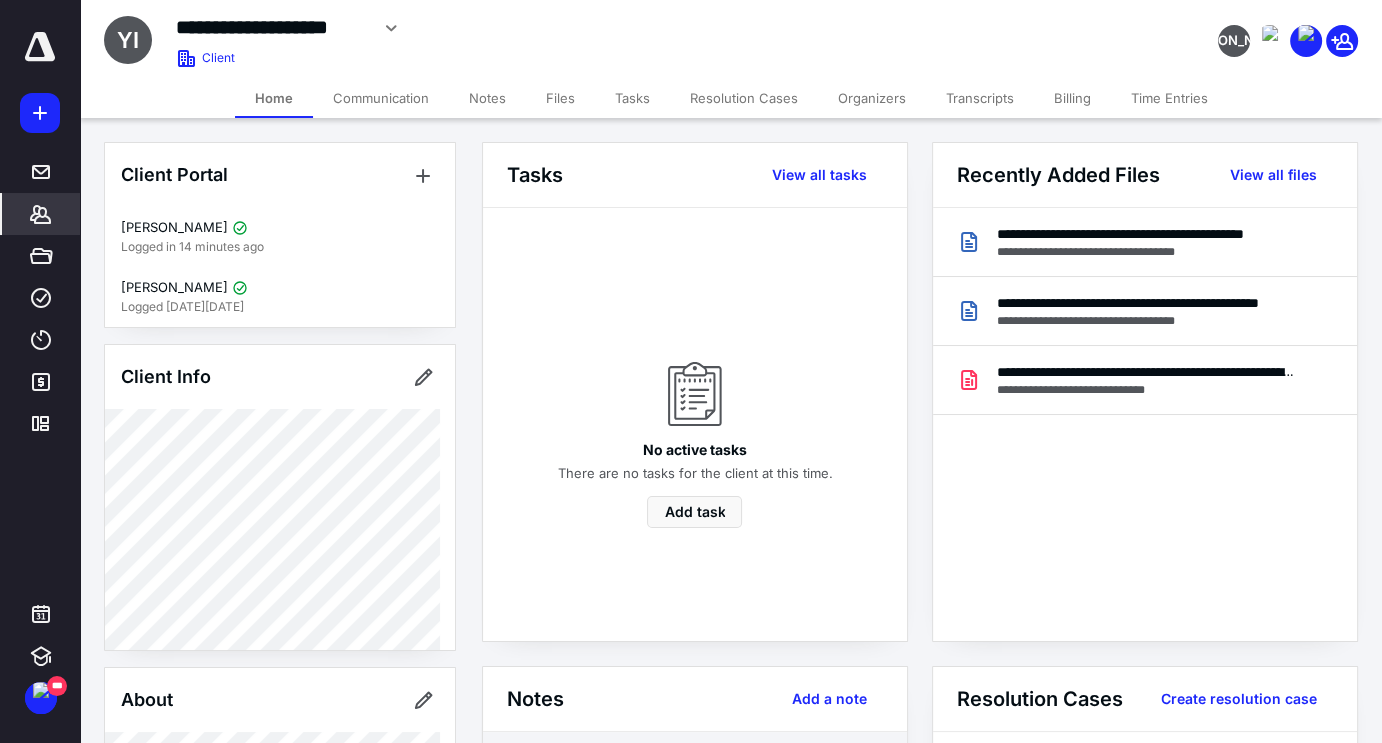 scroll, scrollTop: 433, scrollLeft: 0, axis: vertical 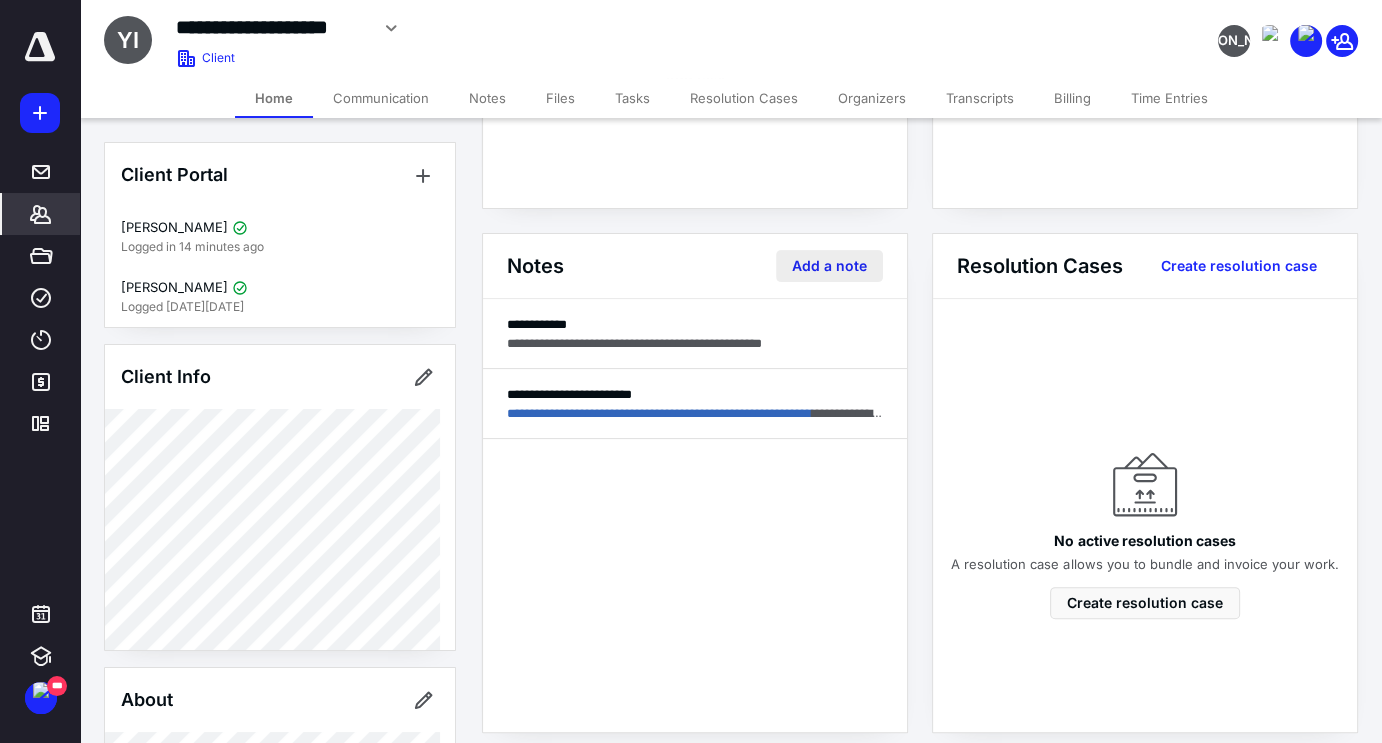 click on "Add a note" at bounding box center (829, 266) 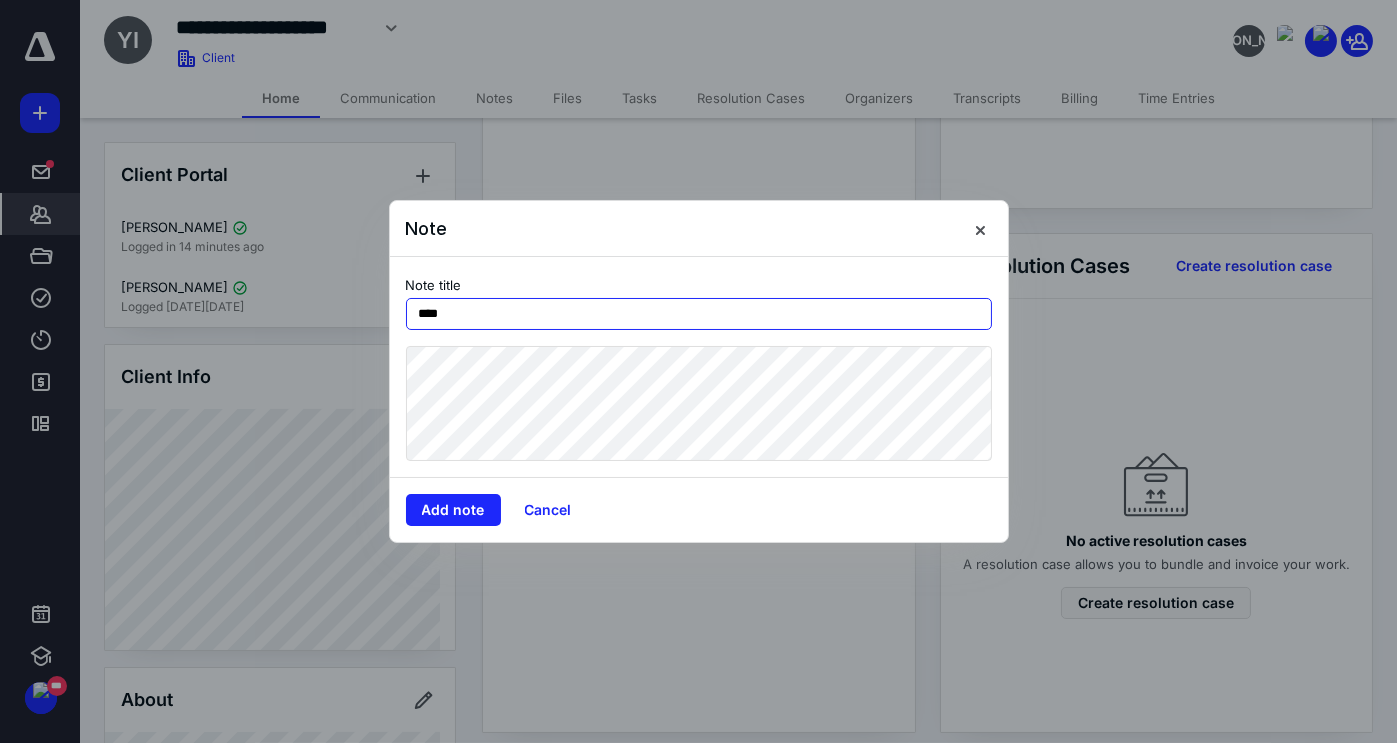 drag, startPoint x: 464, startPoint y: 314, endPoint x: 410, endPoint y: 310, distance: 54.147945 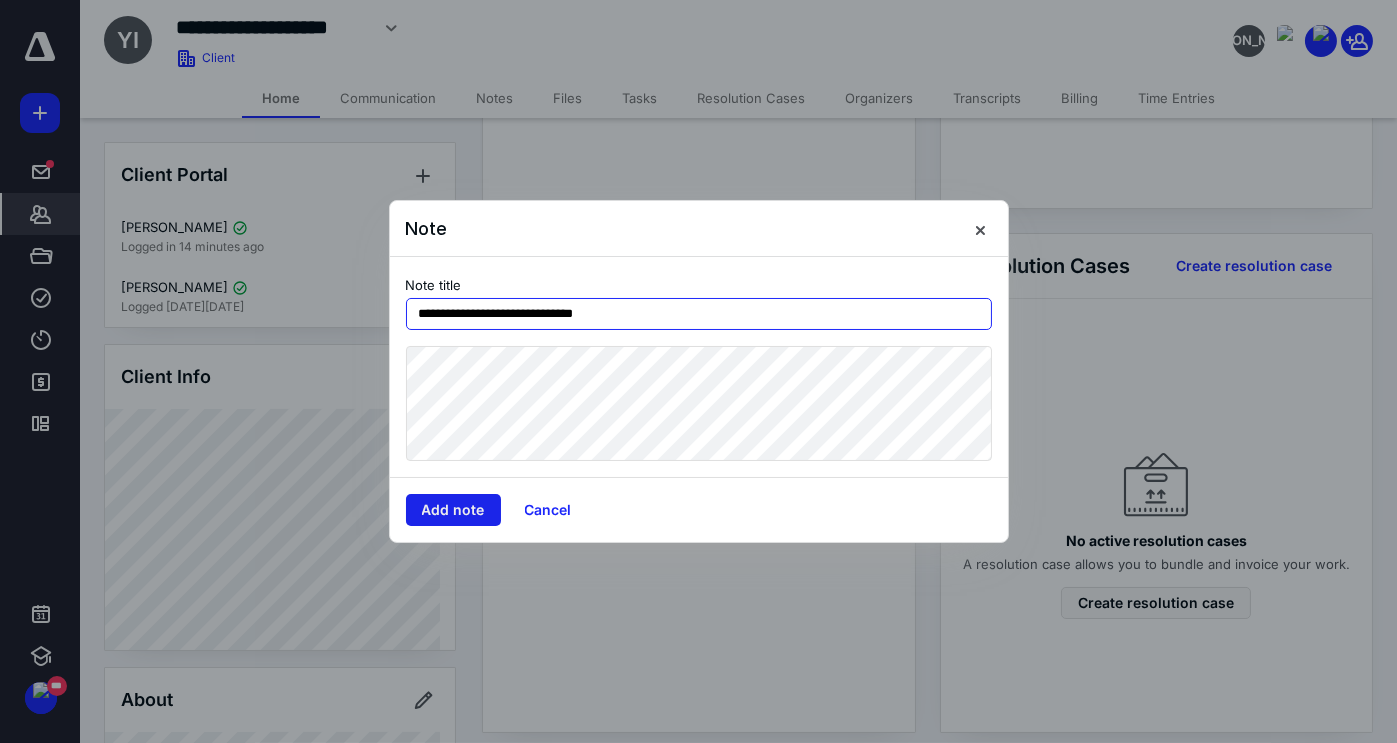type on "**********" 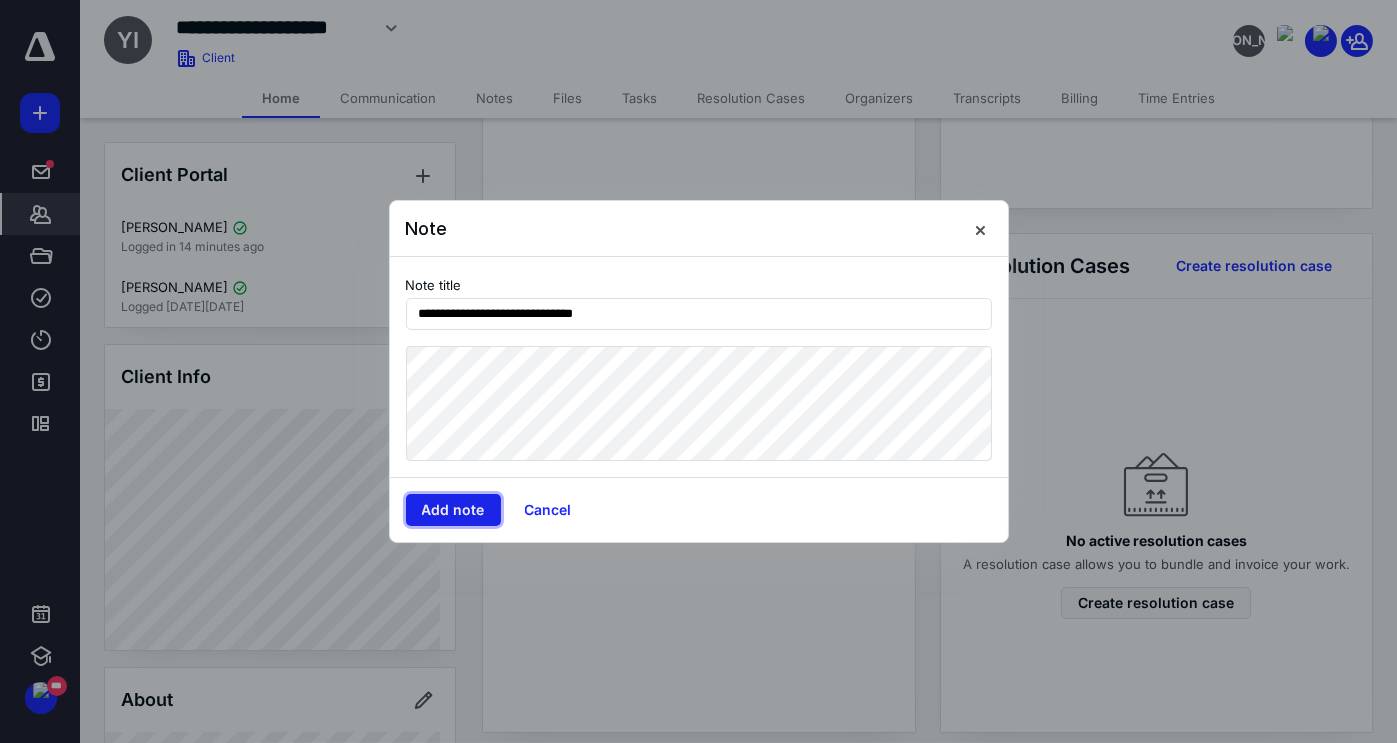 click on "Add note" at bounding box center [453, 510] 